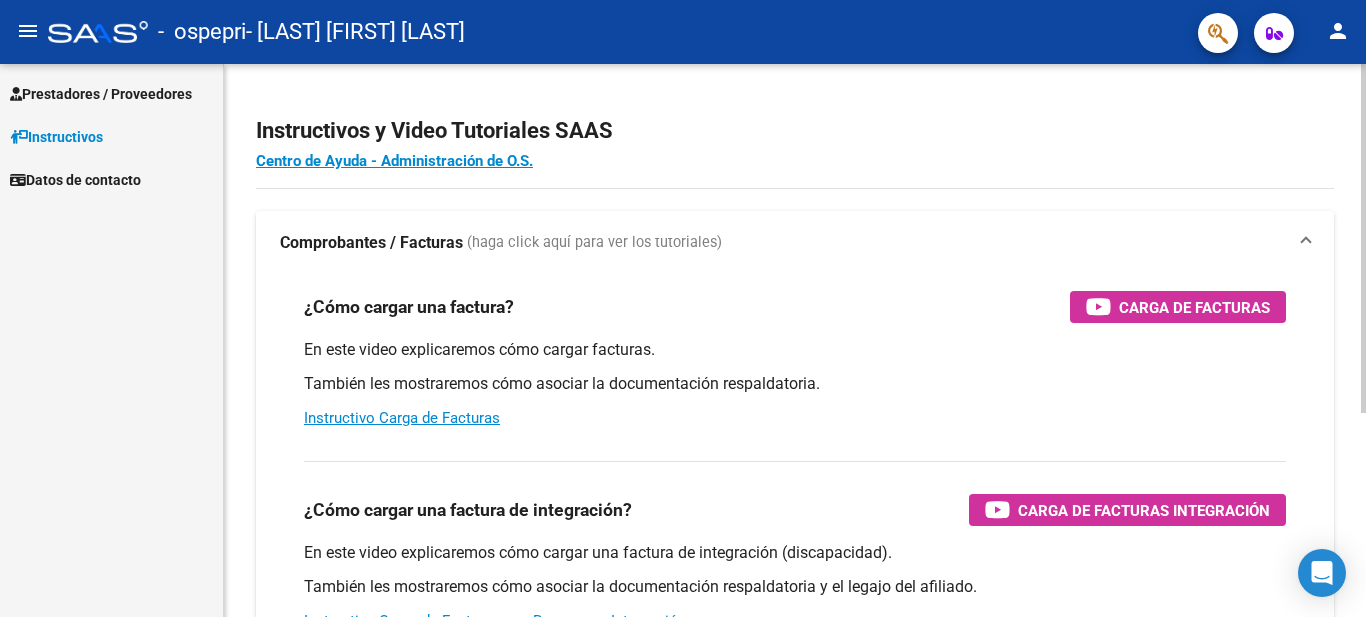scroll, scrollTop: 0, scrollLeft: 0, axis: both 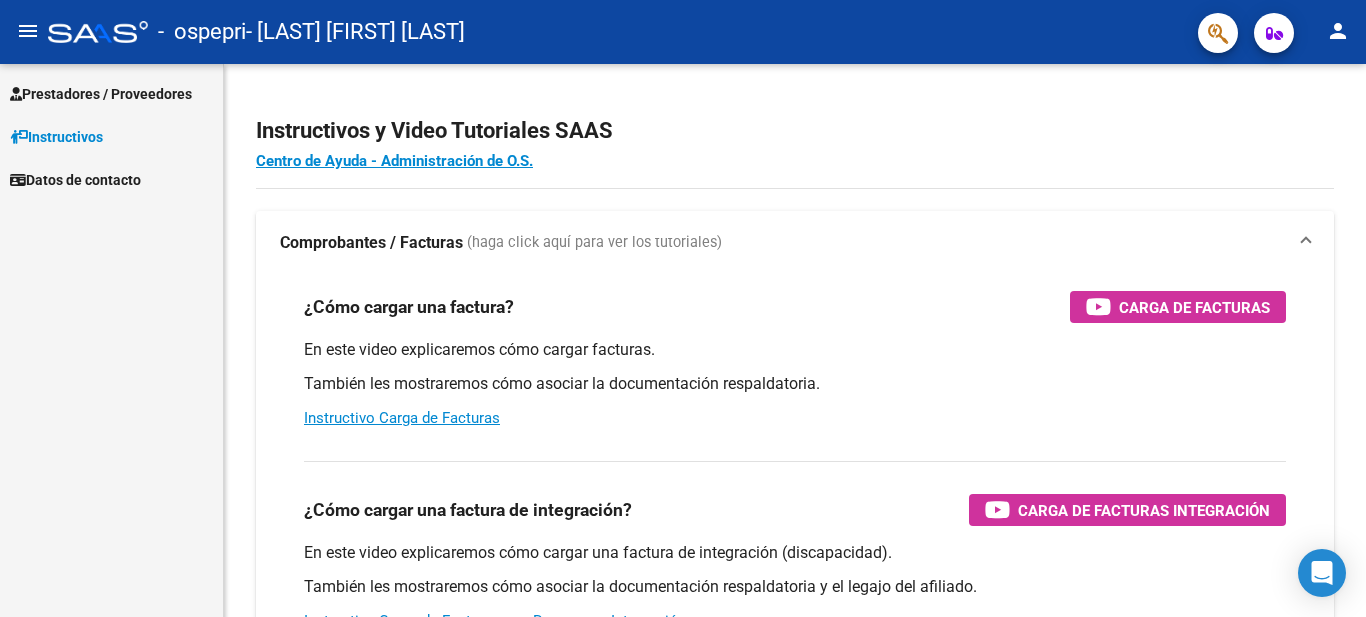 click on "Prestadores / Proveedores" at bounding box center (101, 94) 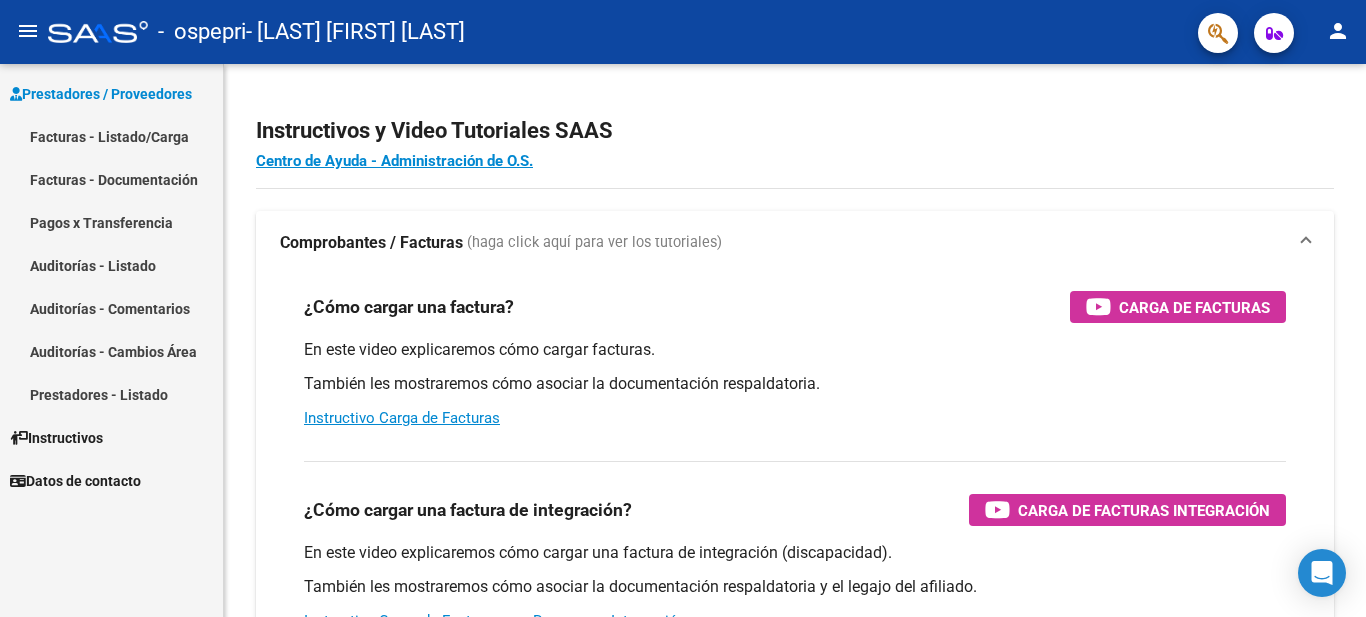 click on "Facturas - Listado/Carga" at bounding box center (111, 136) 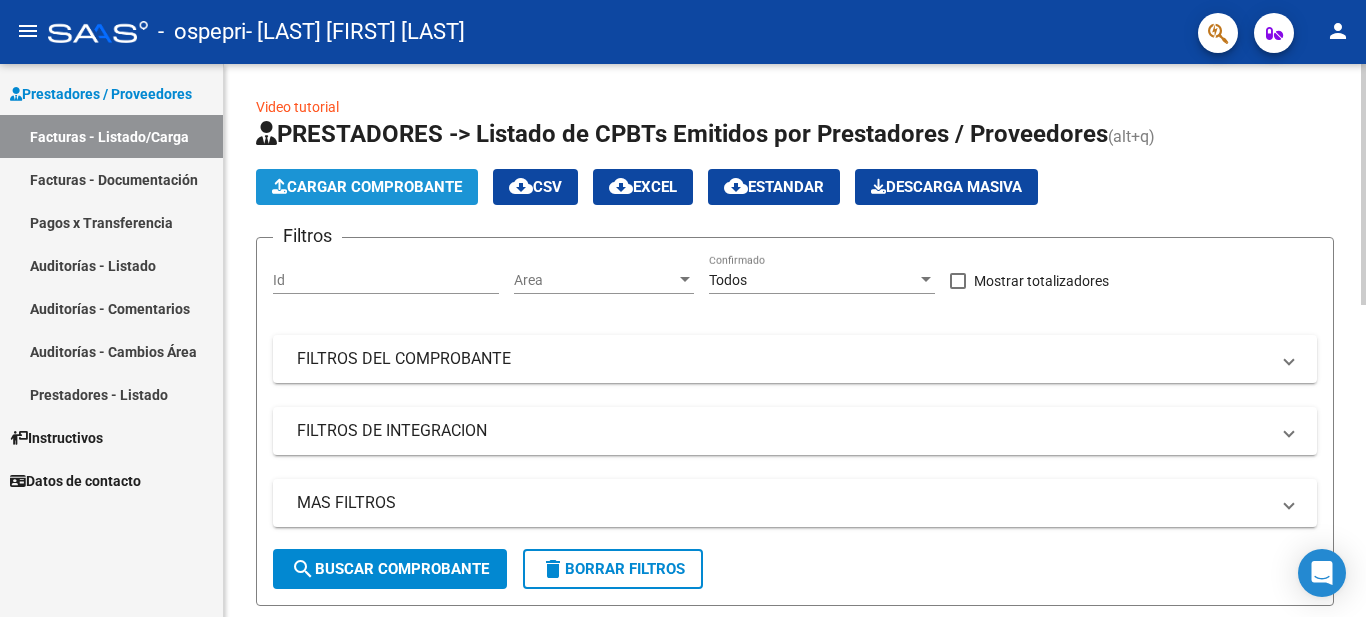 click on "Cargar Comprobante" 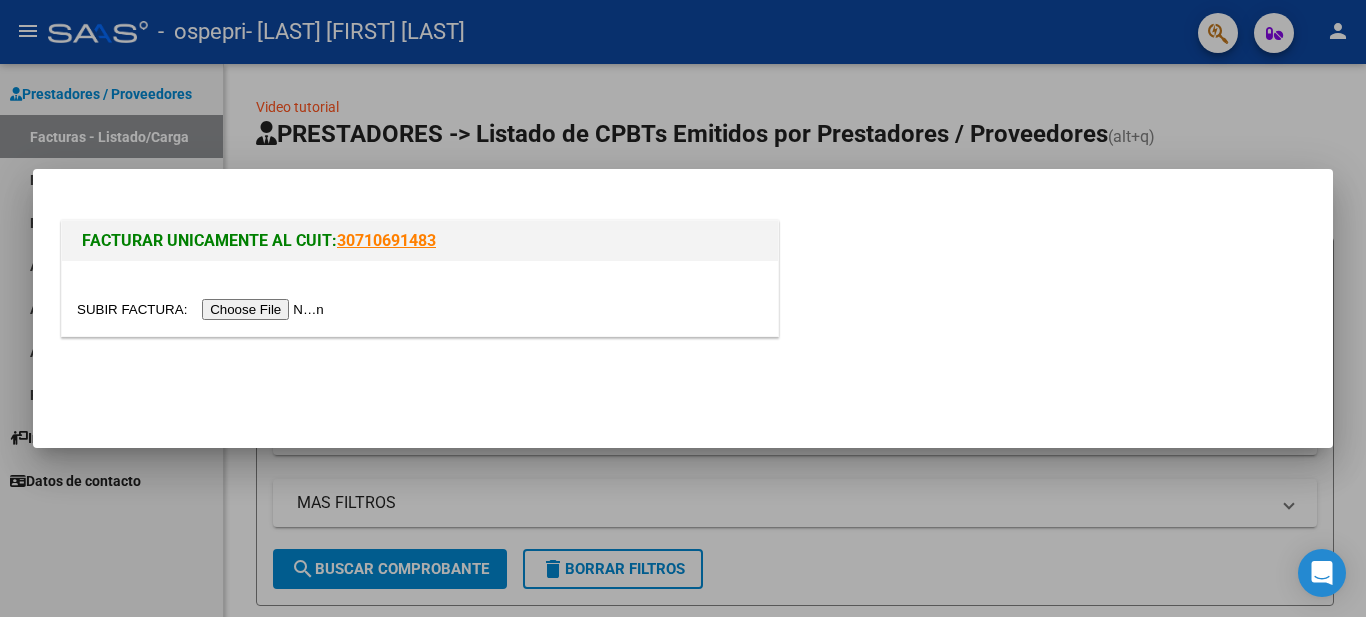 click at bounding box center [203, 309] 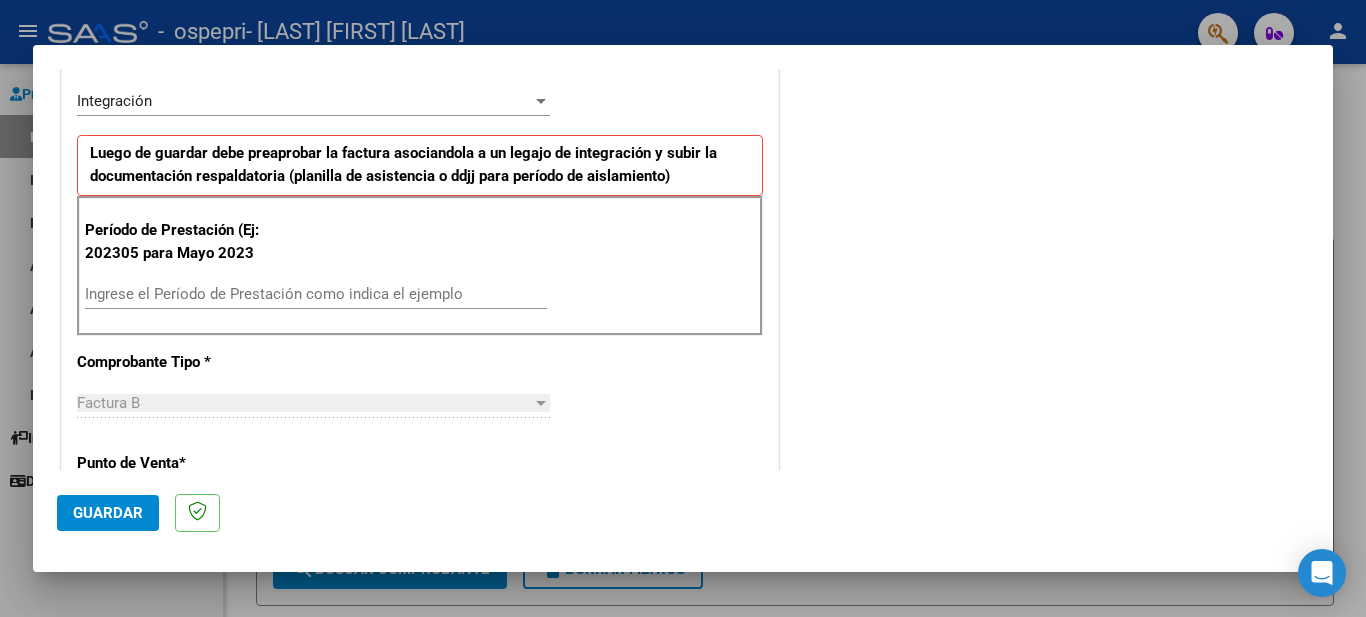 scroll, scrollTop: 431, scrollLeft: 0, axis: vertical 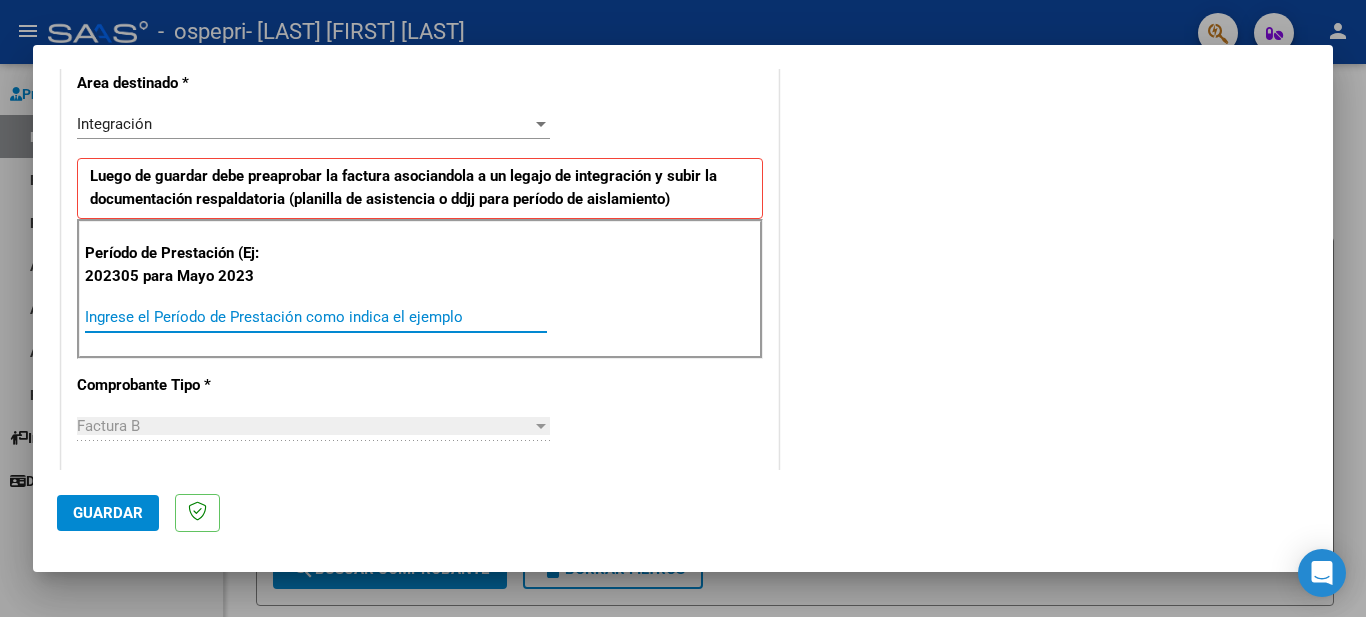 click on "Ingrese el Período de Prestación como indica el ejemplo" at bounding box center [316, 317] 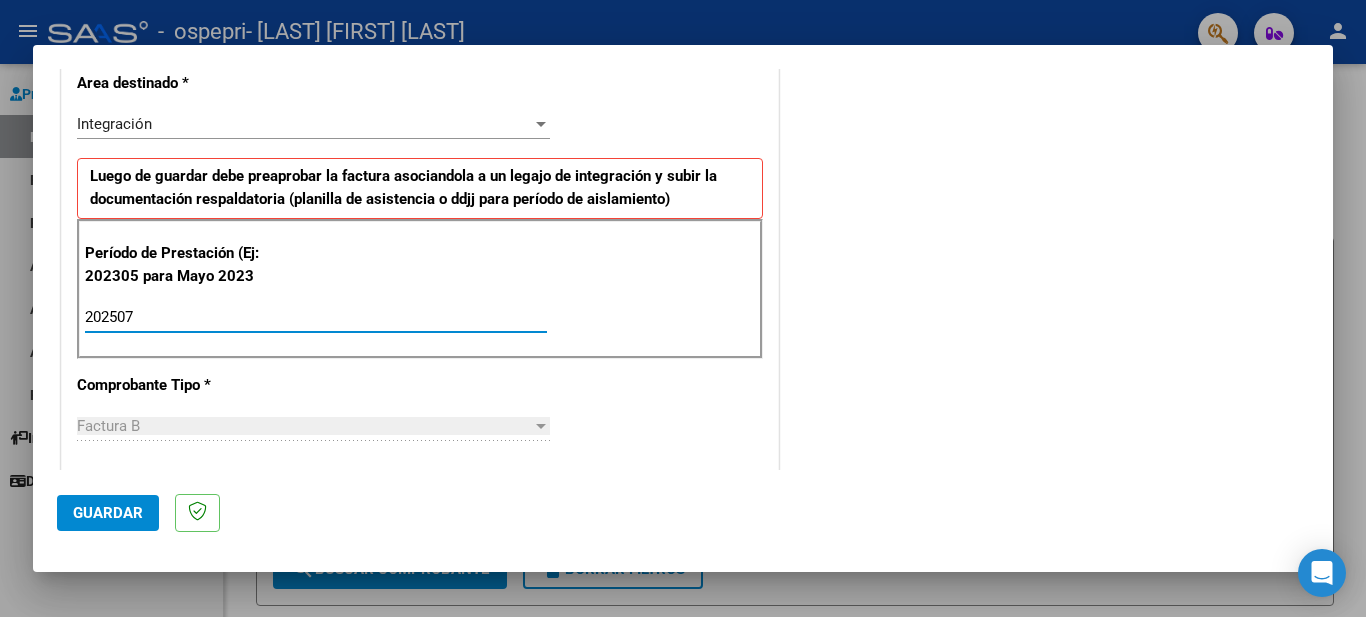 type on "202507" 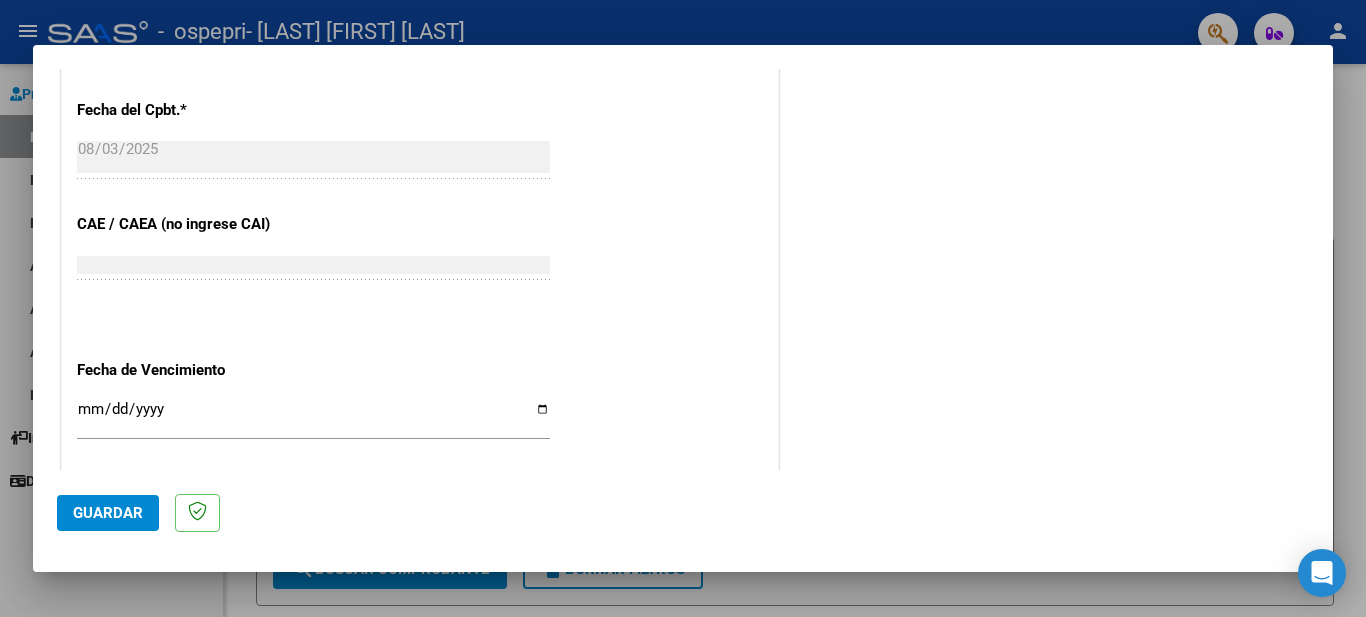 scroll, scrollTop: 1321, scrollLeft: 0, axis: vertical 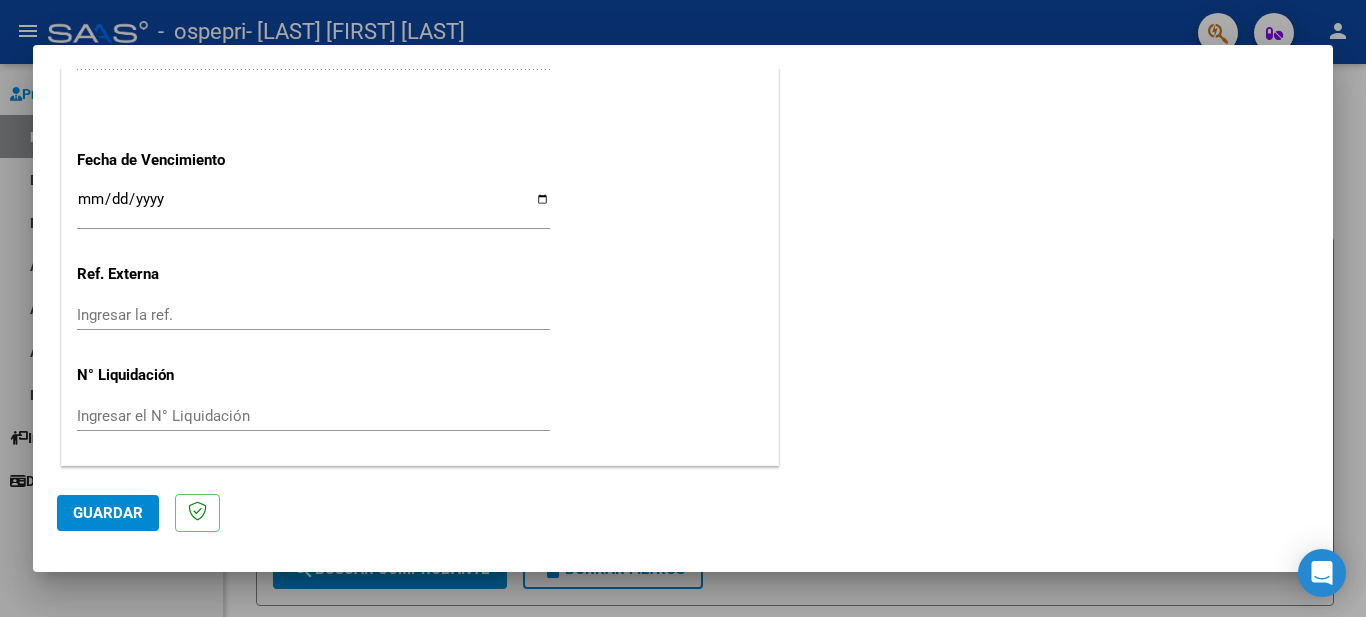 click on "Guardar" 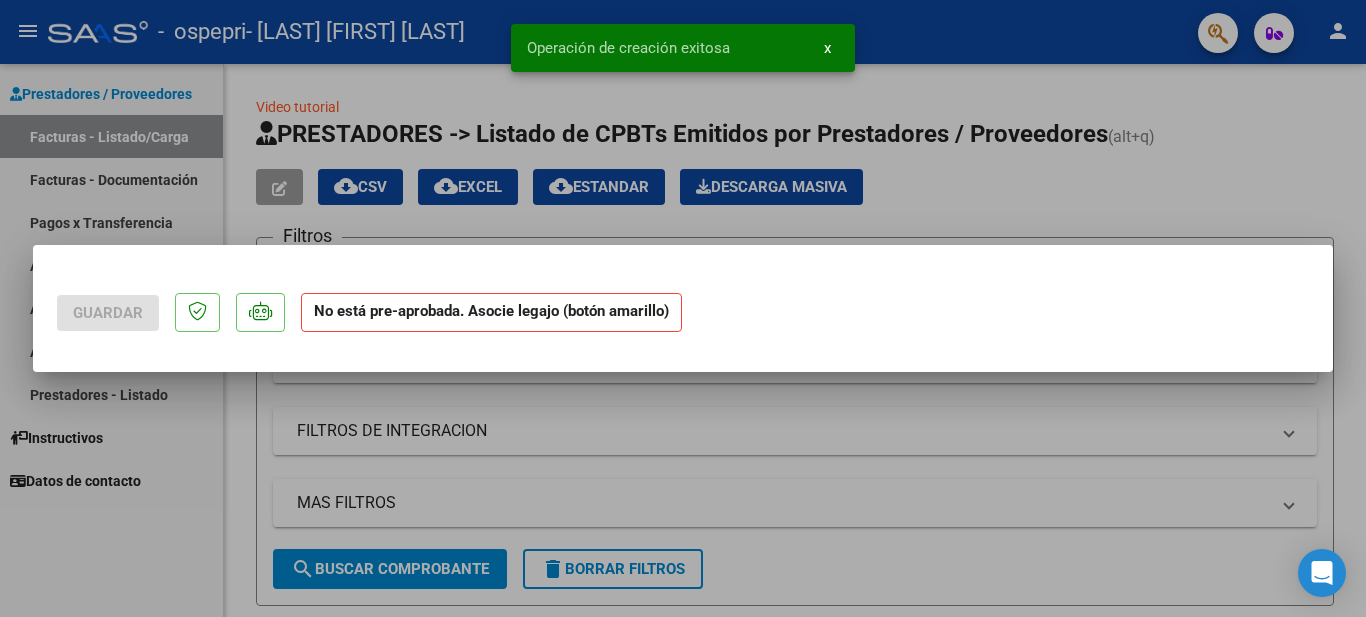 scroll, scrollTop: 0, scrollLeft: 0, axis: both 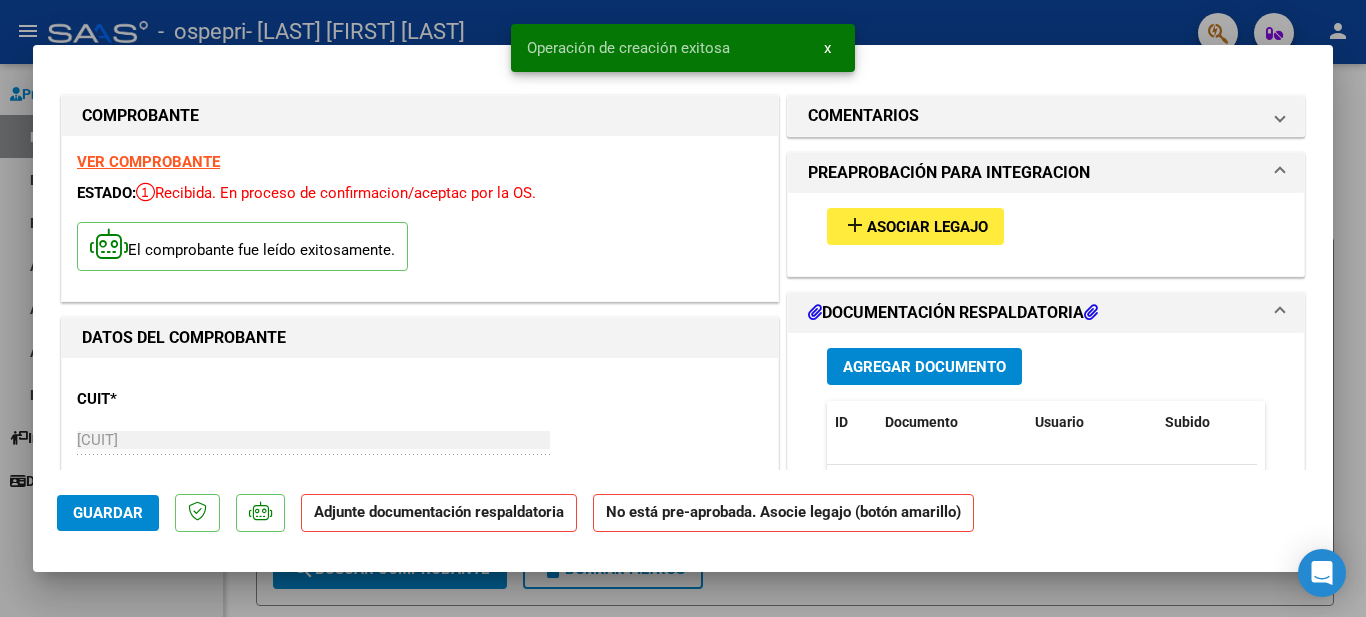 click on "Agregar Documento" at bounding box center [924, 367] 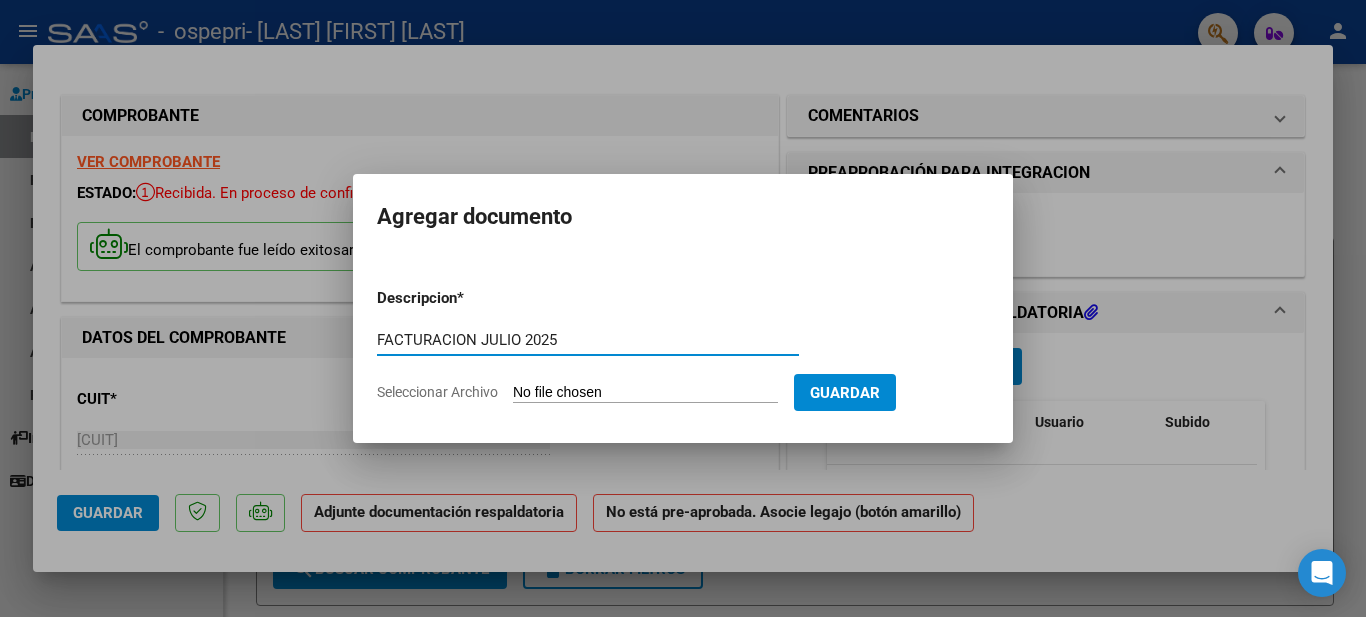type on "FACTURACION JULIO 2025" 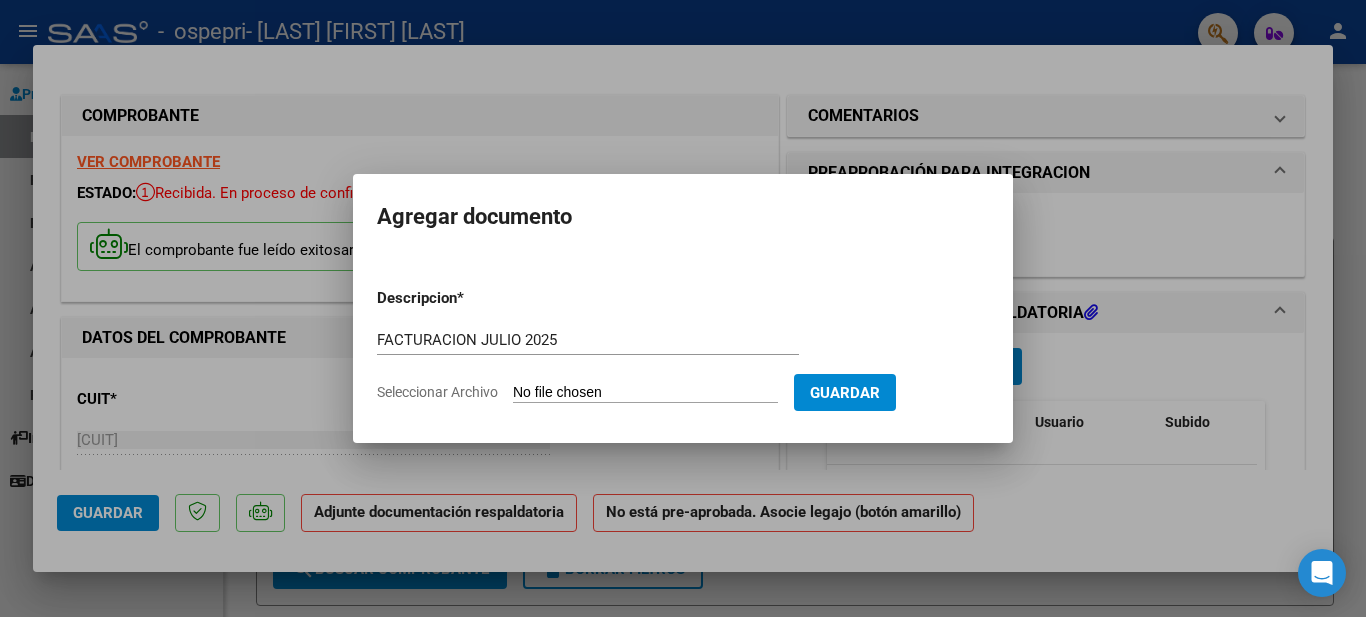 type on "C:\fakepath\Planilla de asistencia 1 - Julio 2025.pdf" 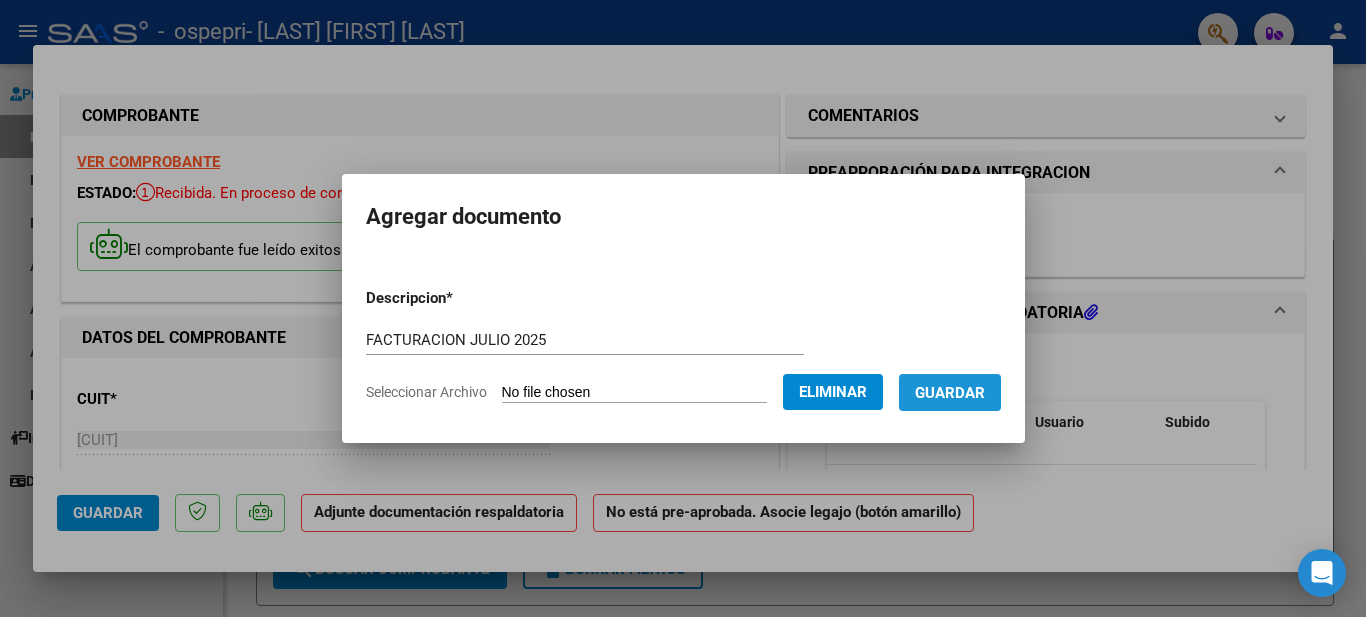 click on "Guardar" at bounding box center [950, 393] 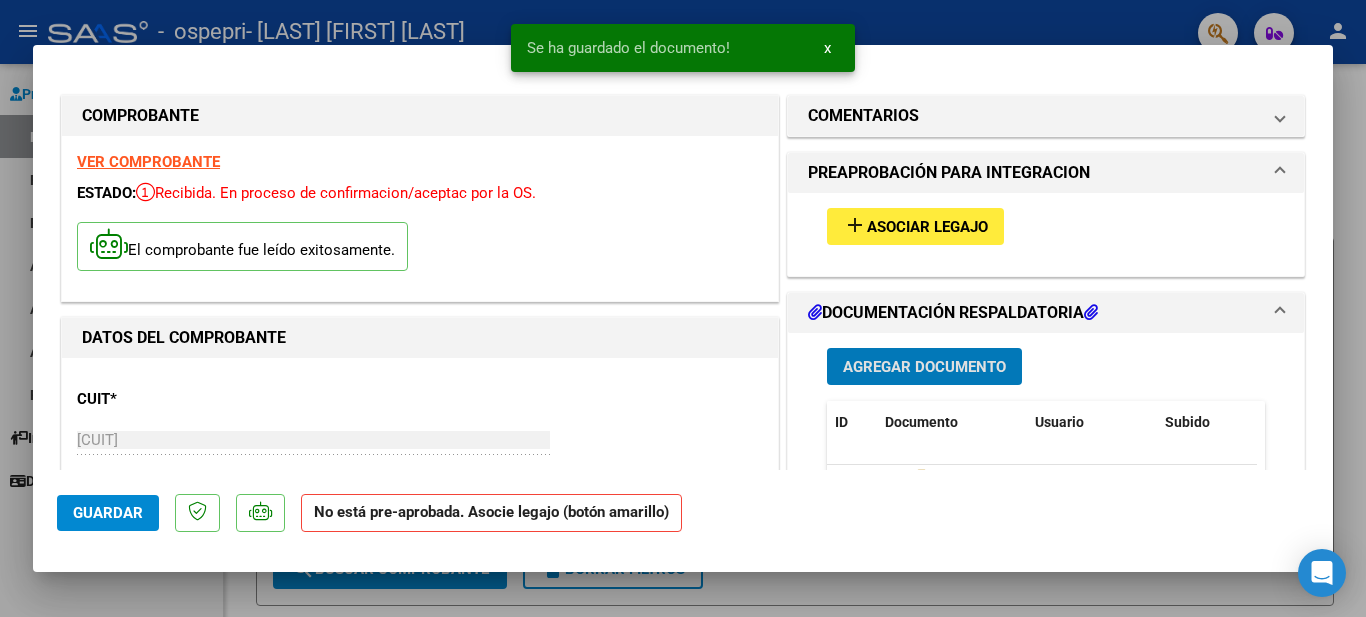 click on "Agregar Documento" at bounding box center [924, 367] 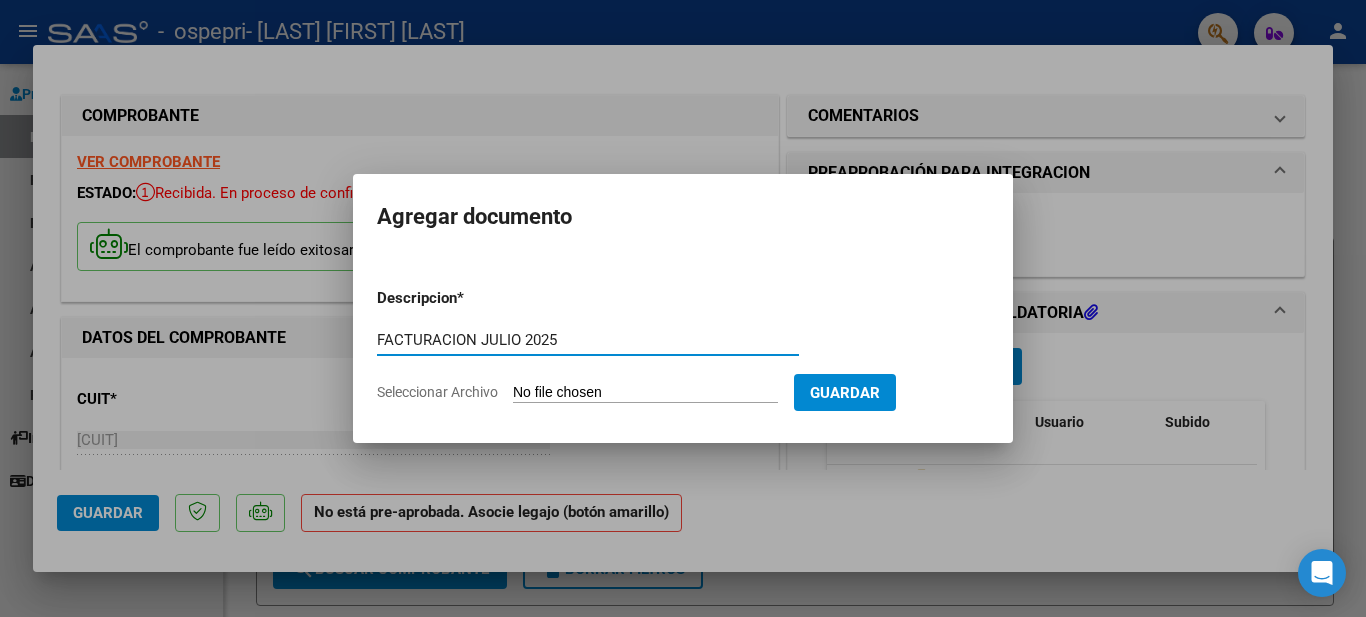 type on "FACTURACION JULIO 2025" 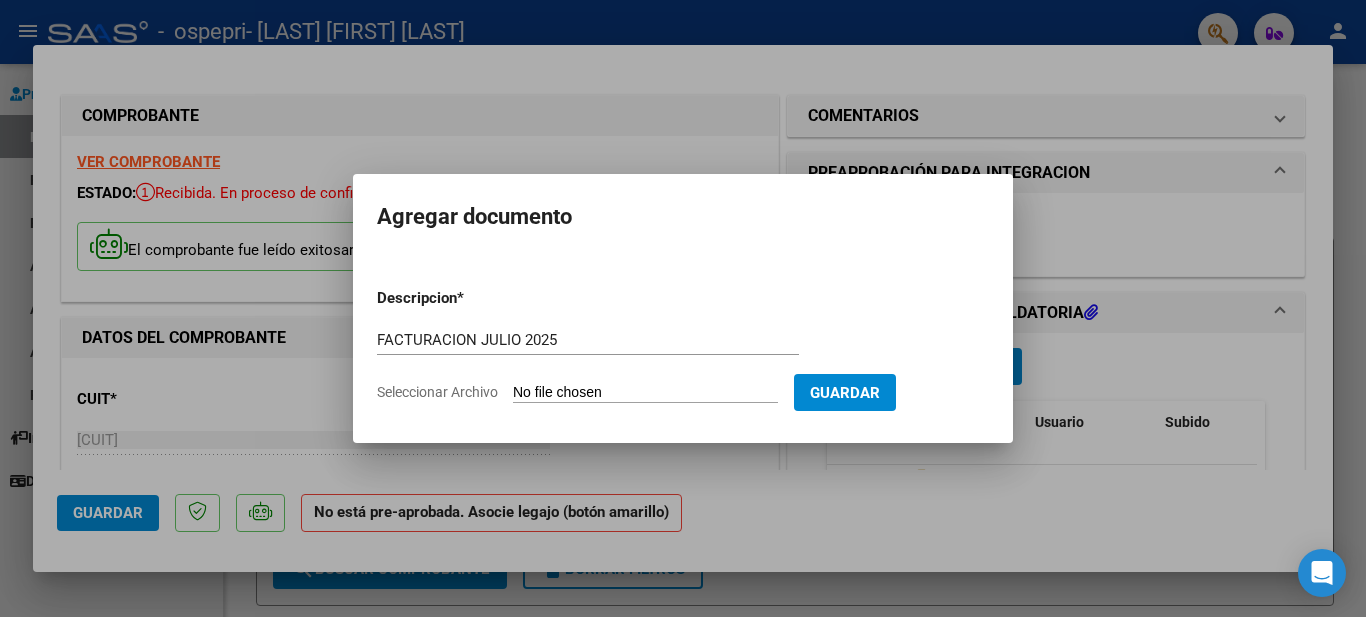 type on "C:\fakepath\Planilla de asistencia 2 - Julio 2025.pdf" 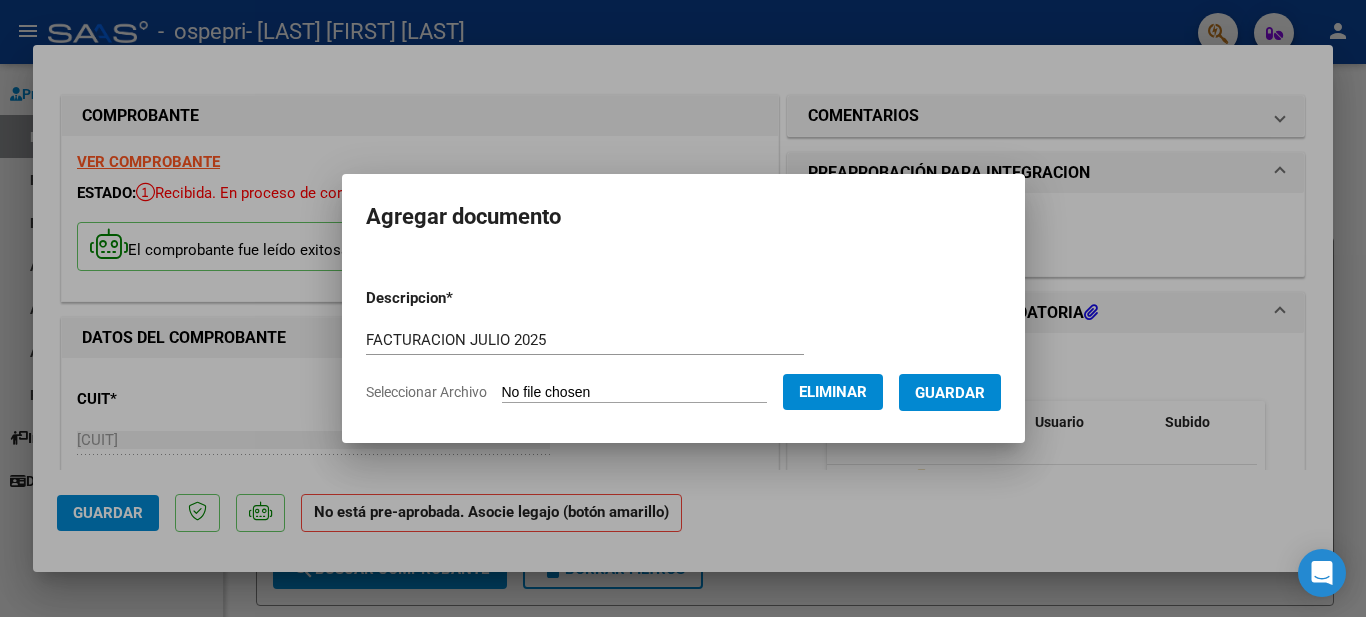 click on "Guardar" at bounding box center [950, 393] 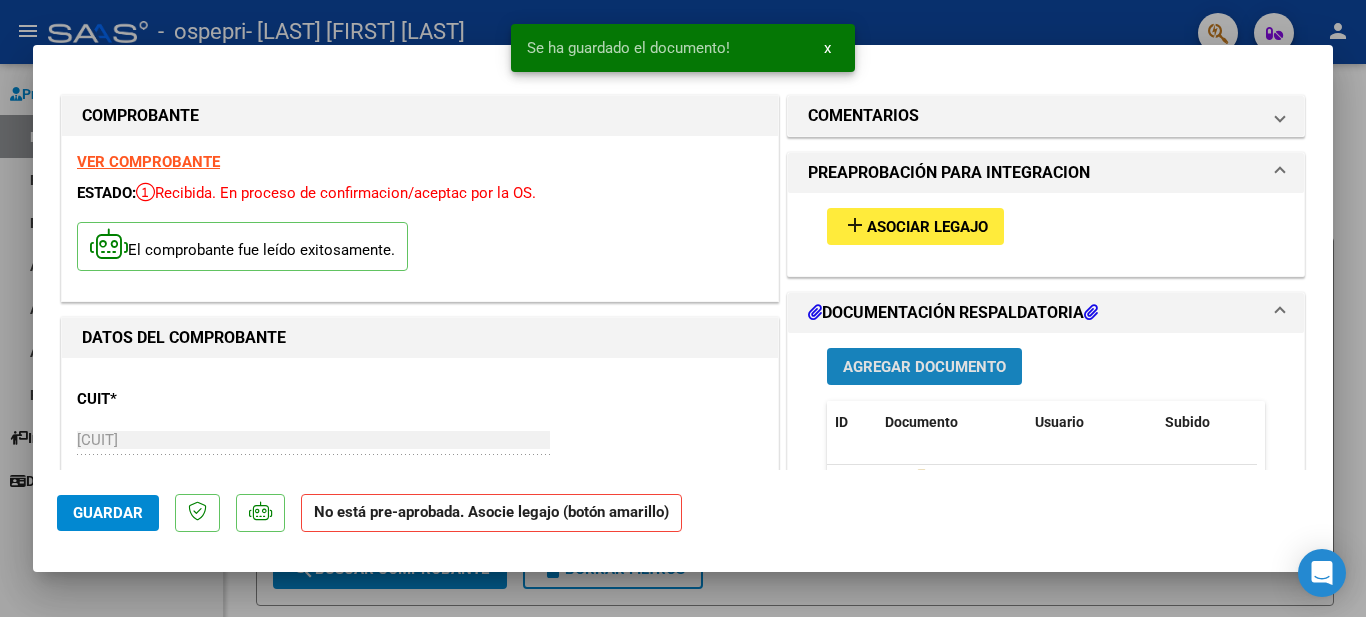 click on "Agregar Documento" at bounding box center [924, 367] 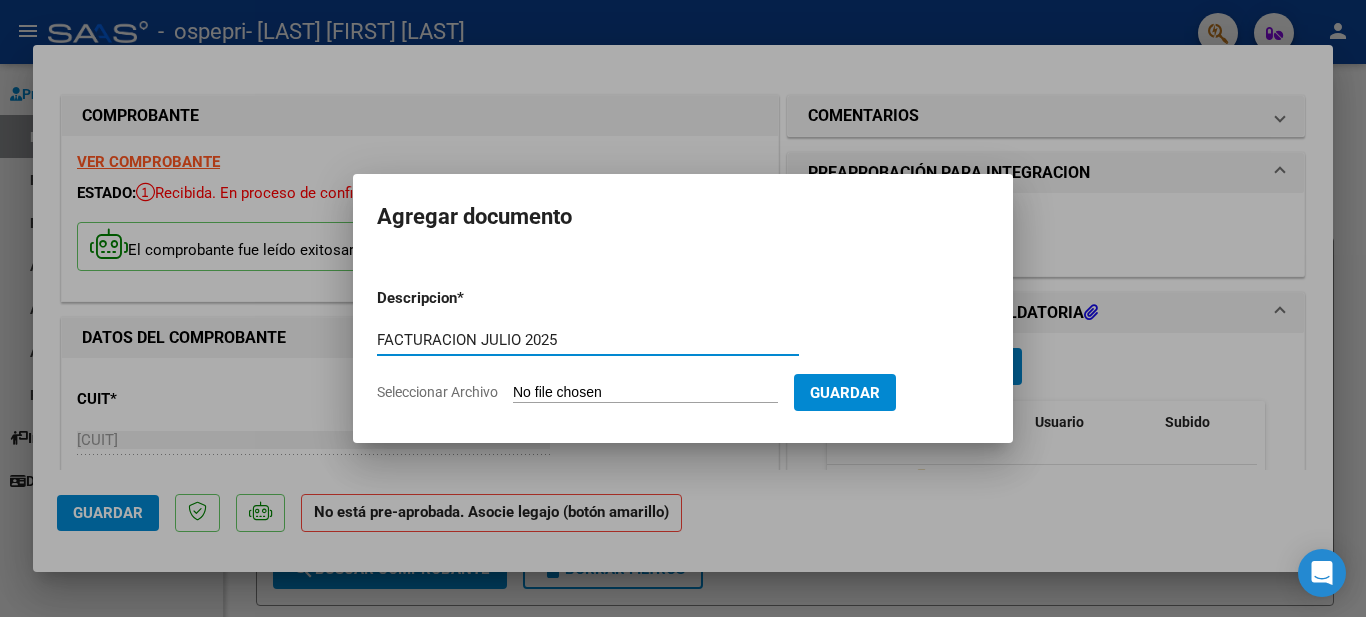 type on "FACTURACION JULIO 2025" 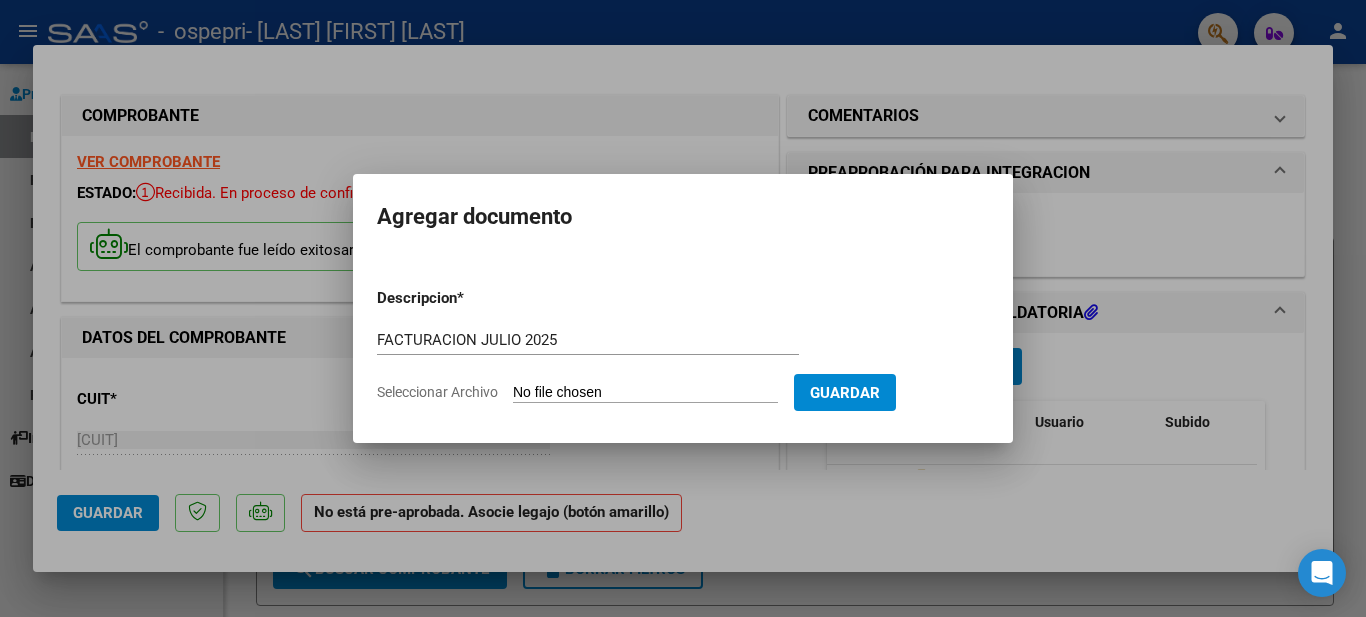 type on "C:\fakepath\Planilla de asistencia 3 - Julio 2025.pdf" 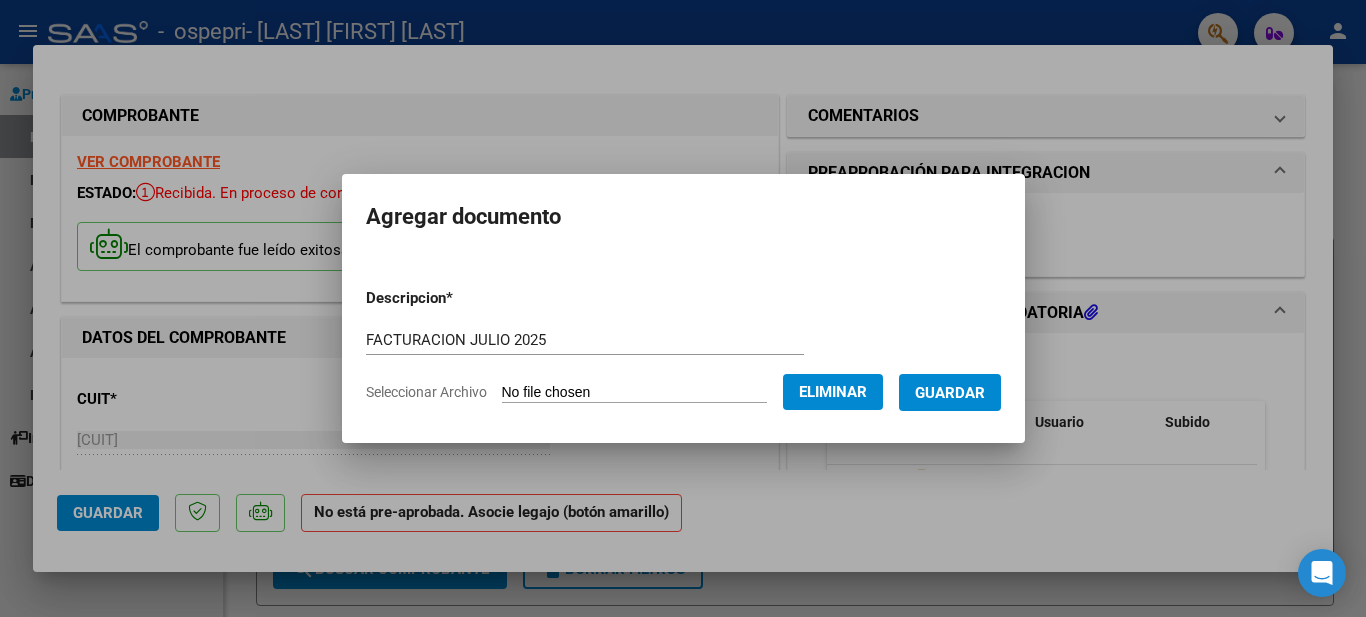 click on "Guardar" at bounding box center [950, 393] 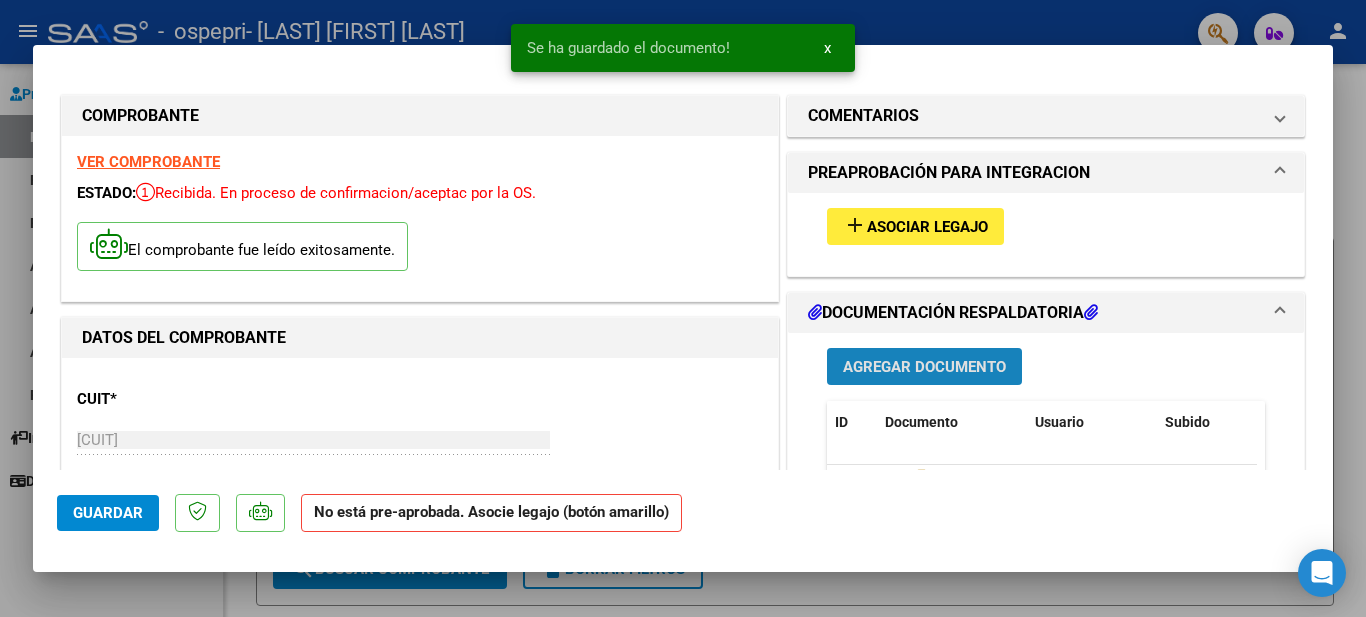 click on "Agregar Documento" at bounding box center [924, 367] 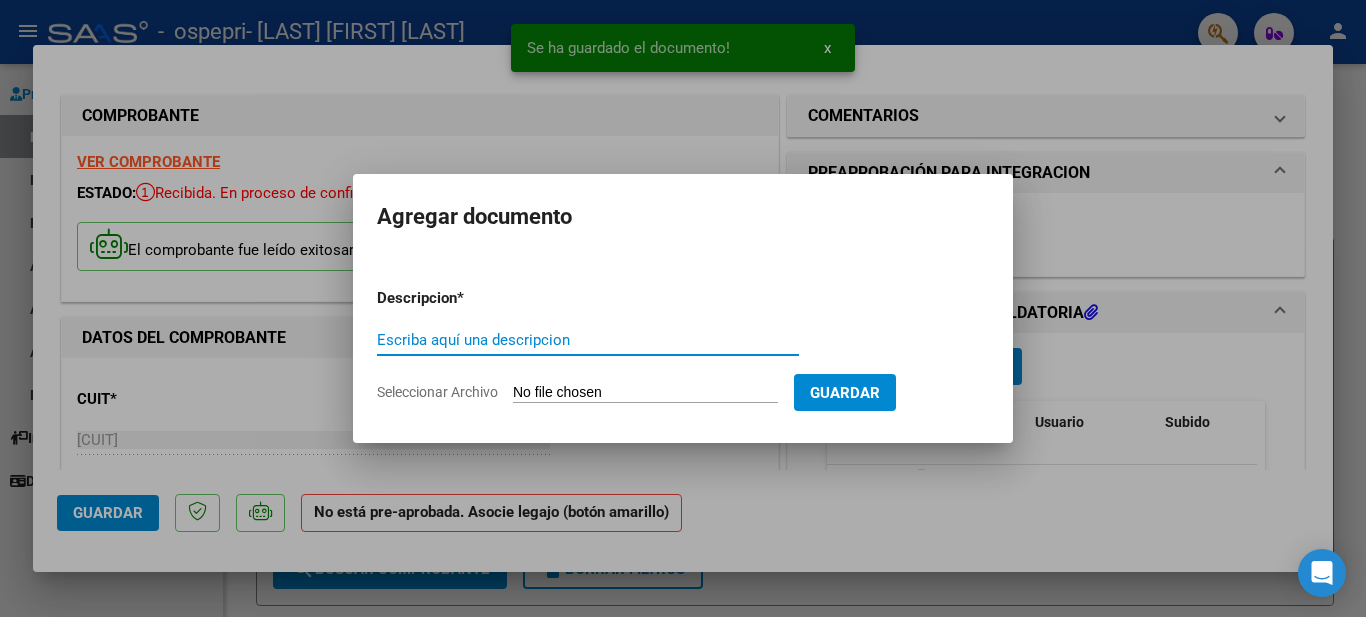 click on "Escriba aquí una descripcion" at bounding box center [588, 340] 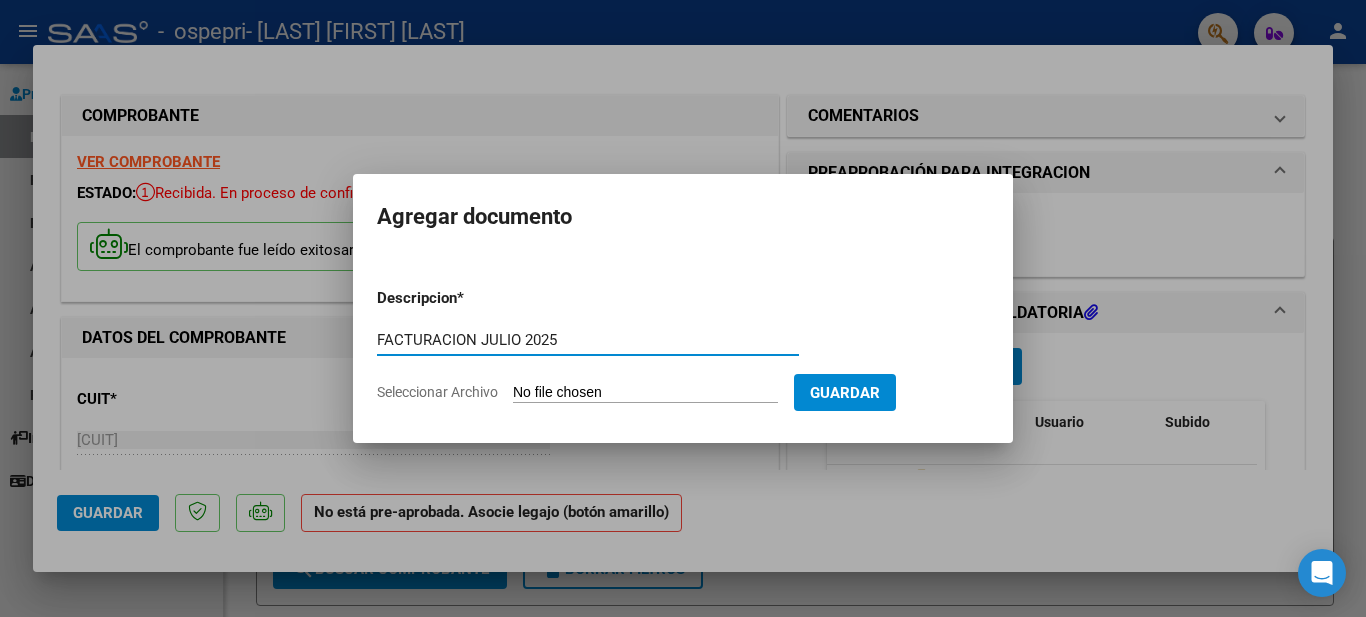 type on "FACTURACION JULIO 2025" 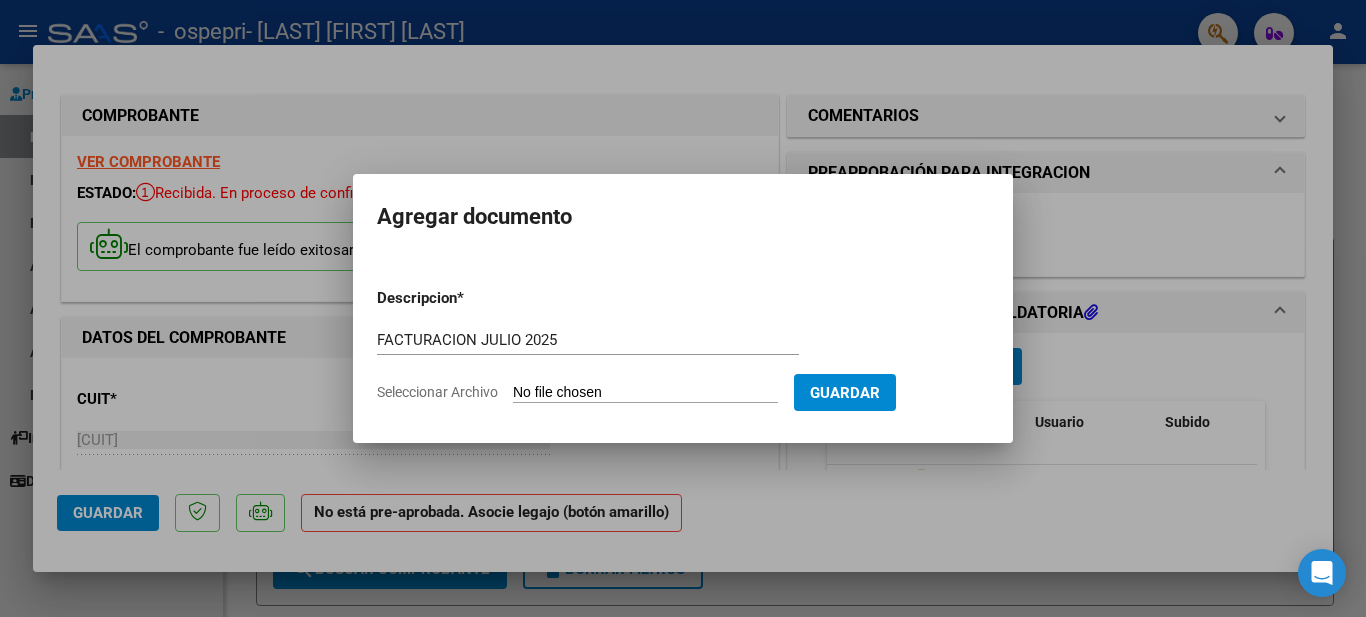 type on "C:\fakepath\Planilla de asistencia 4 - Julio 2025.pdf" 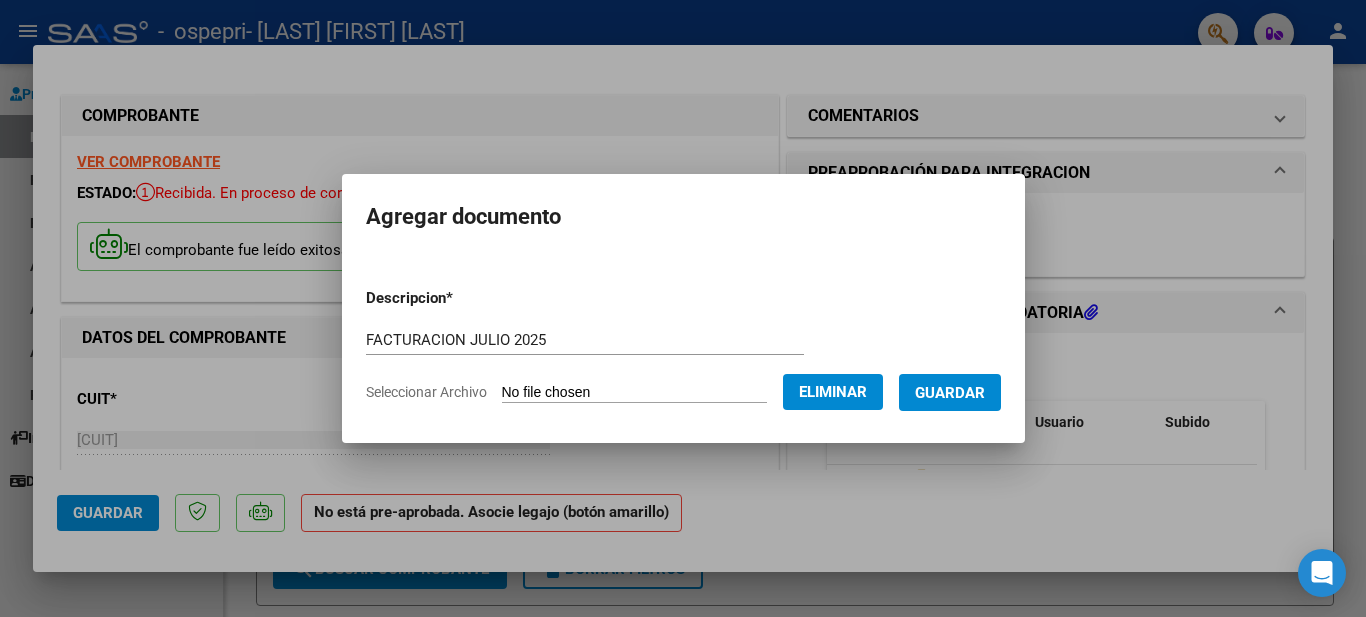 click on "Guardar" at bounding box center (950, 393) 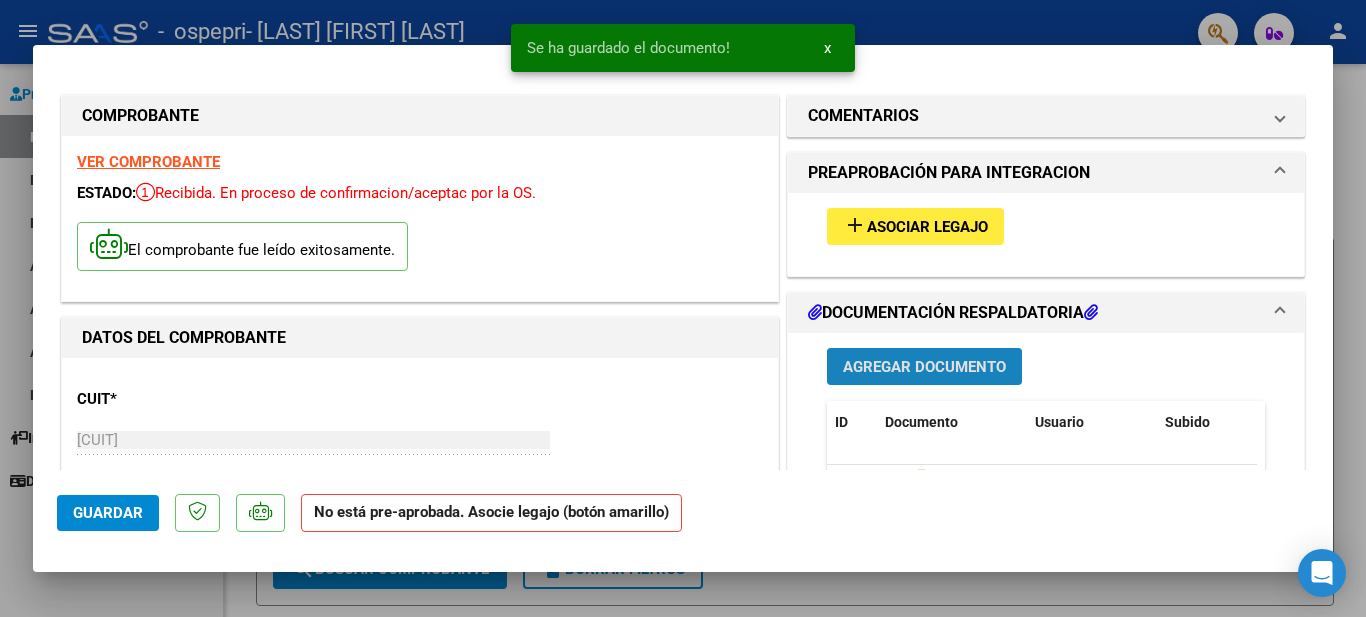 click on "Agregar Documento" at bounding box center [924, 367] 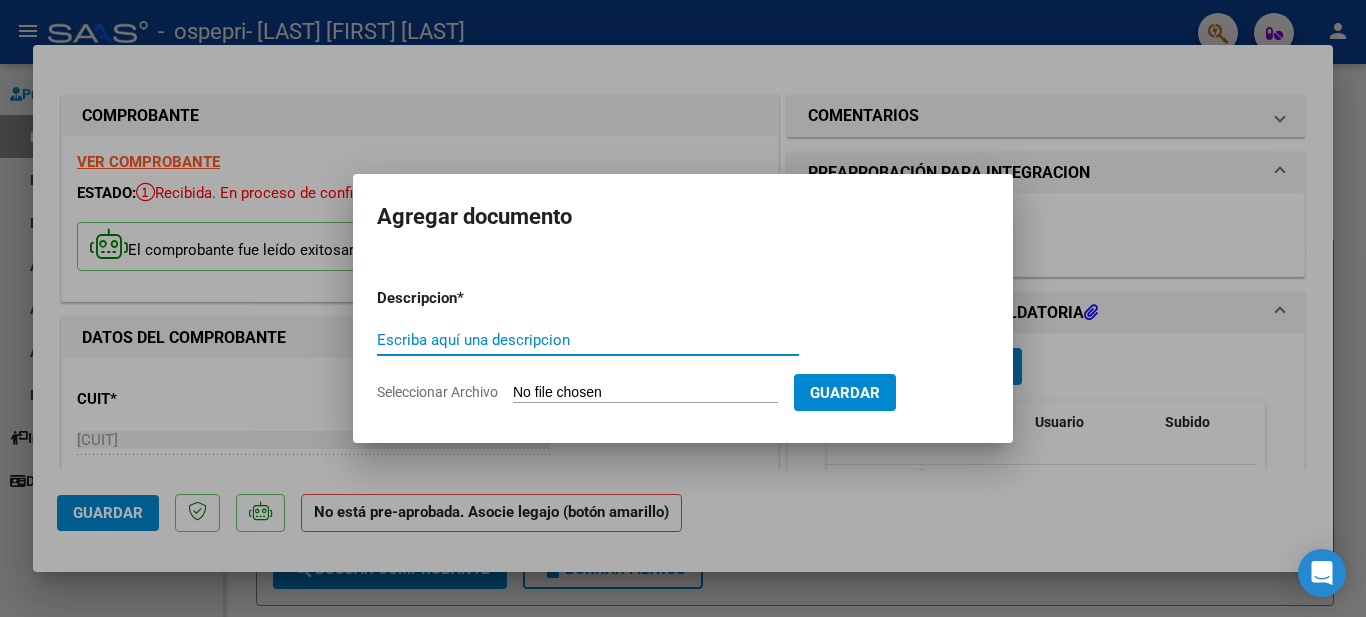 click on "Escriba aquí una descripcion" at bounding box center [588, 340] 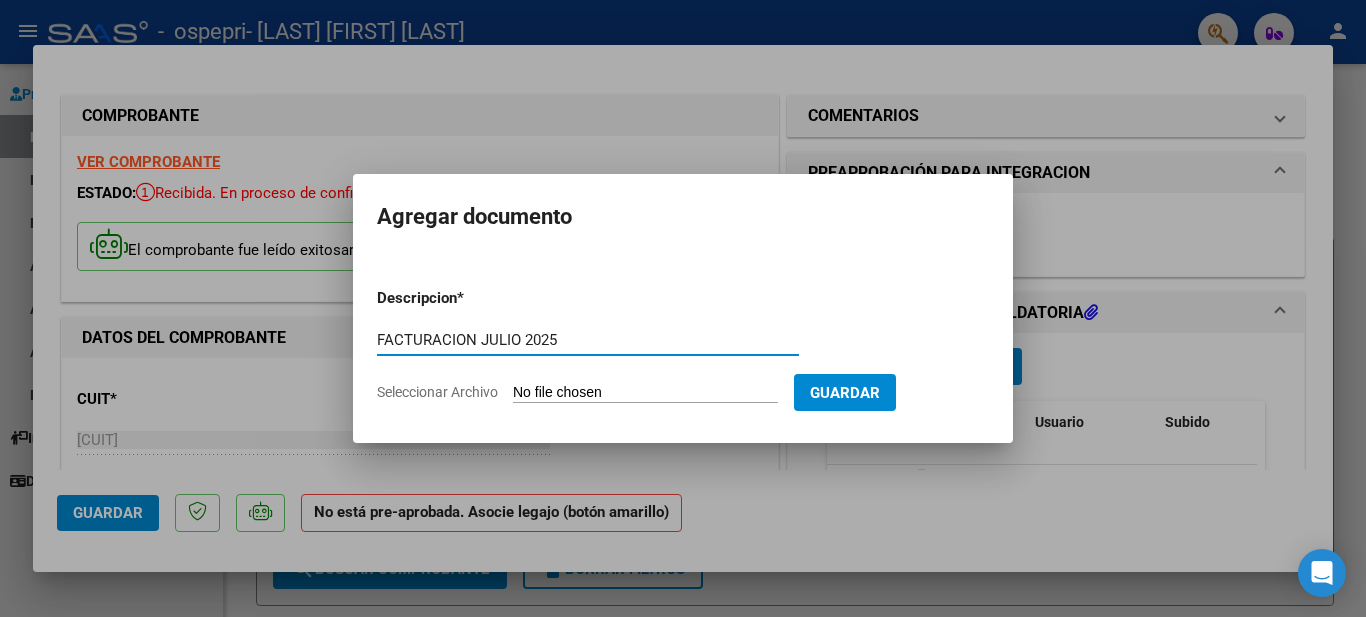 type on "FACTURACION JULIO 2025" 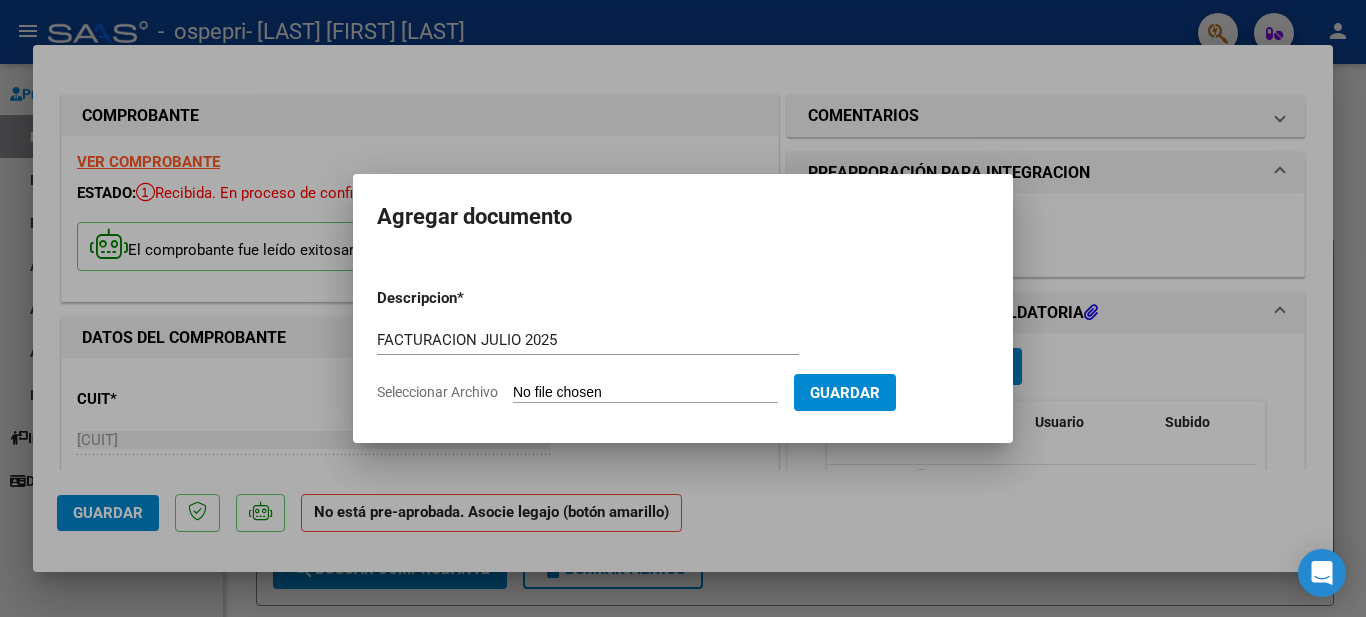 type on "C:\fakepath\Planilla de asistencia 5 - Julio 2025.pdf" 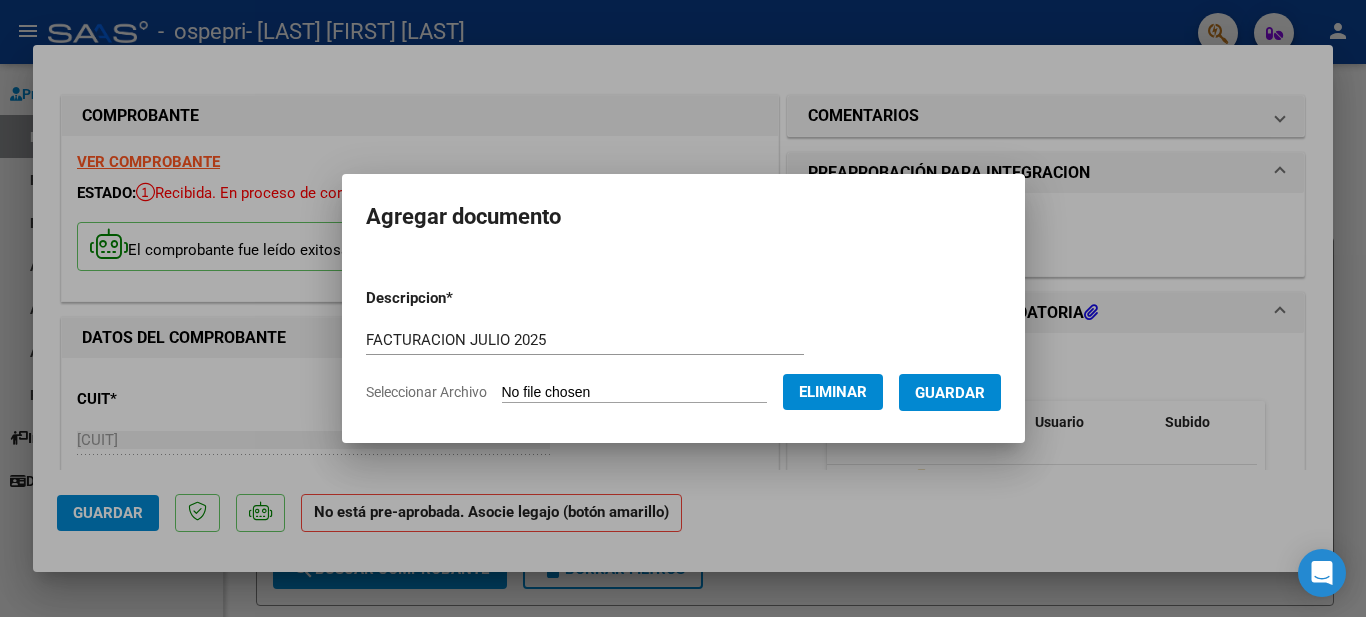 click on "Guardar" at bounding box center [950, 393] 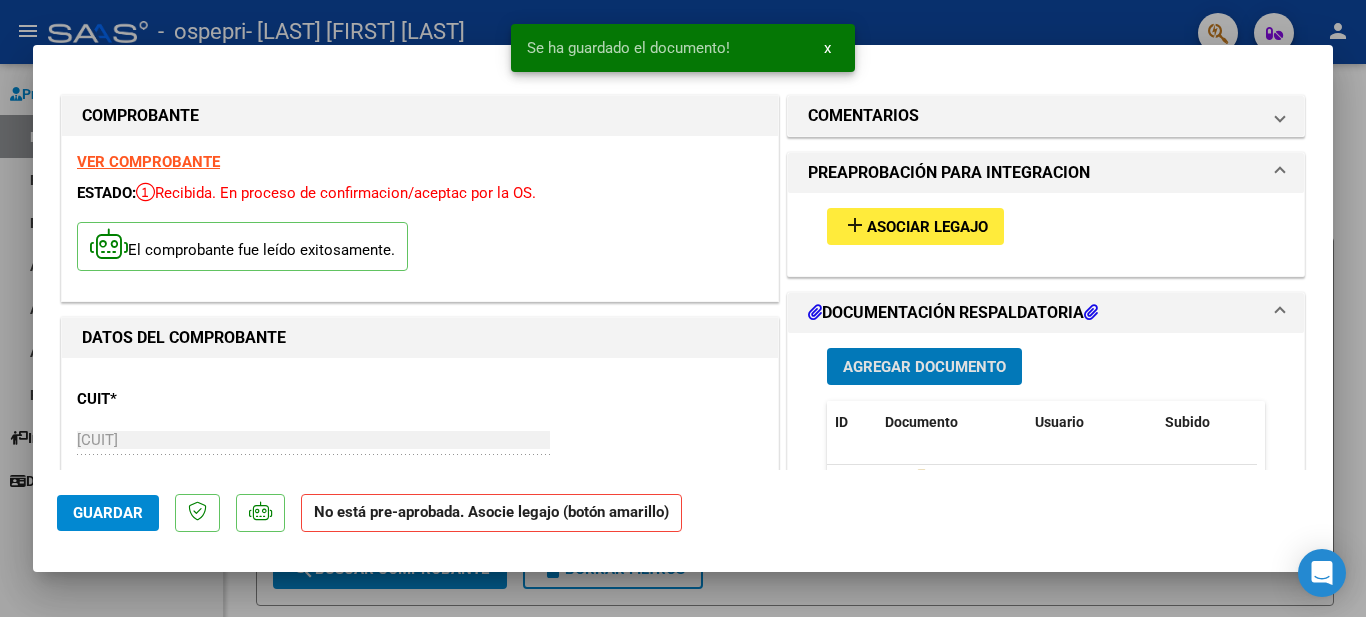 click on "Agregar Documento" at bounding box center [924, 367] 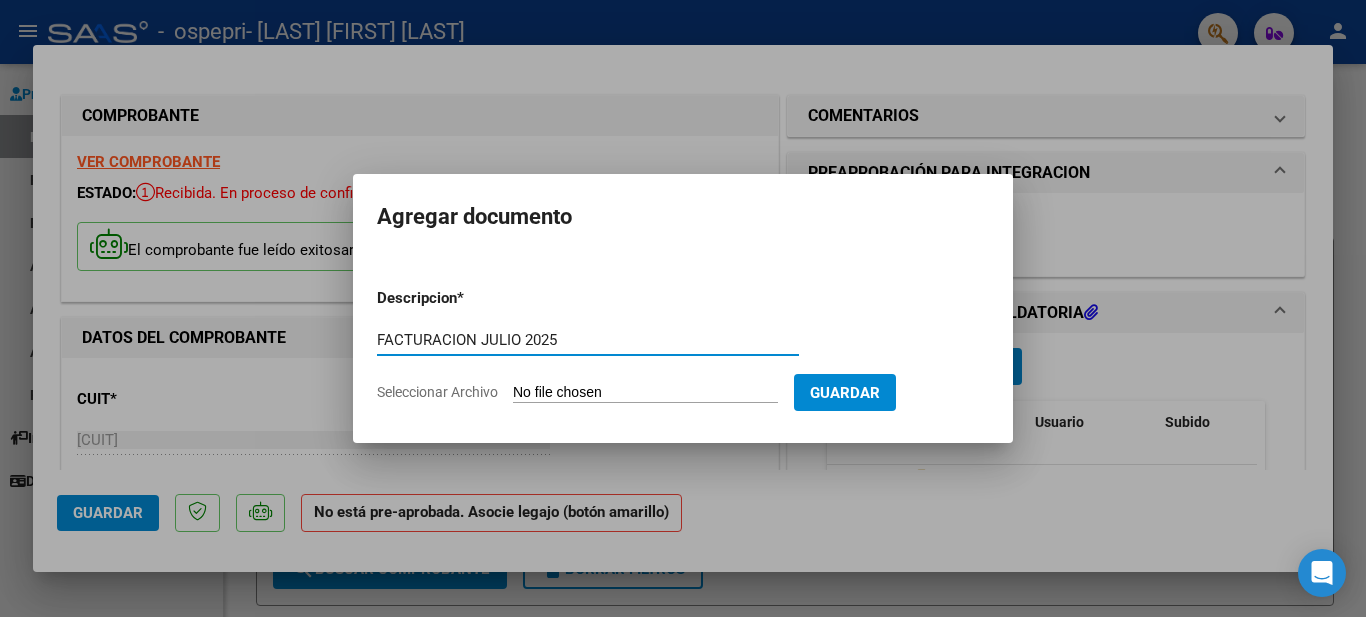 type on "FACTURACION JULIO 2025" 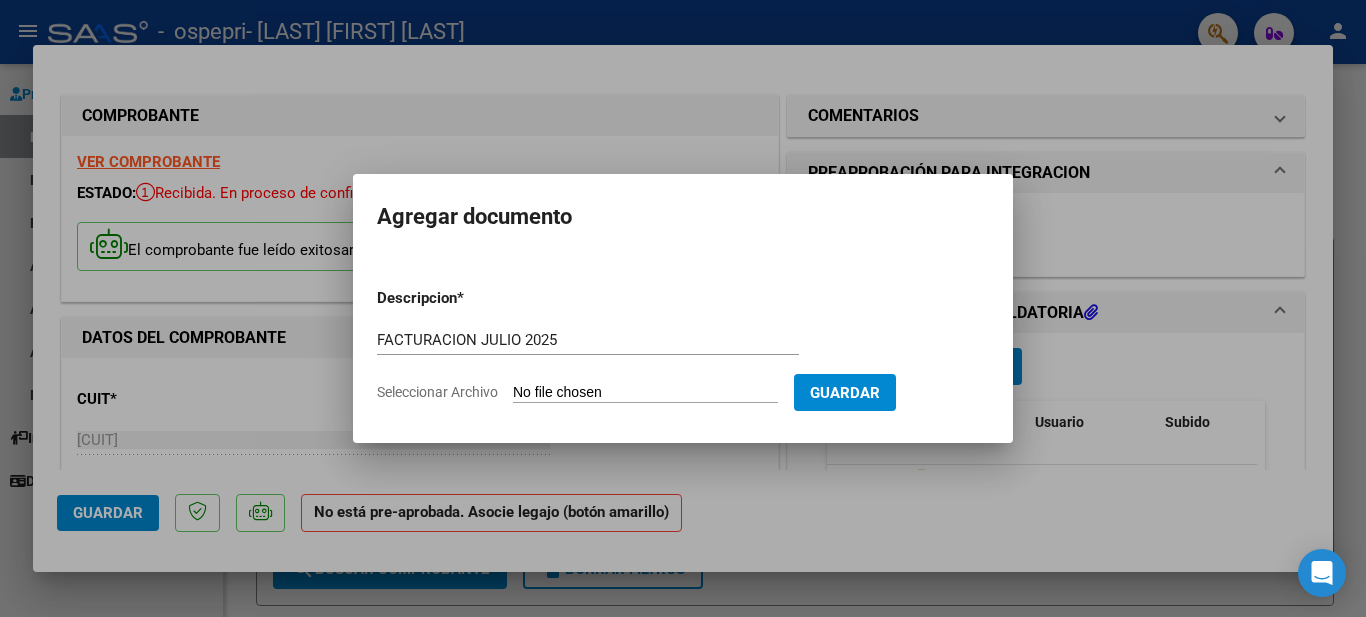 drag, startPoint x: 747, startPoint y: 287, endPoint x: 610, endPoint y: 220, distance: 152.50574 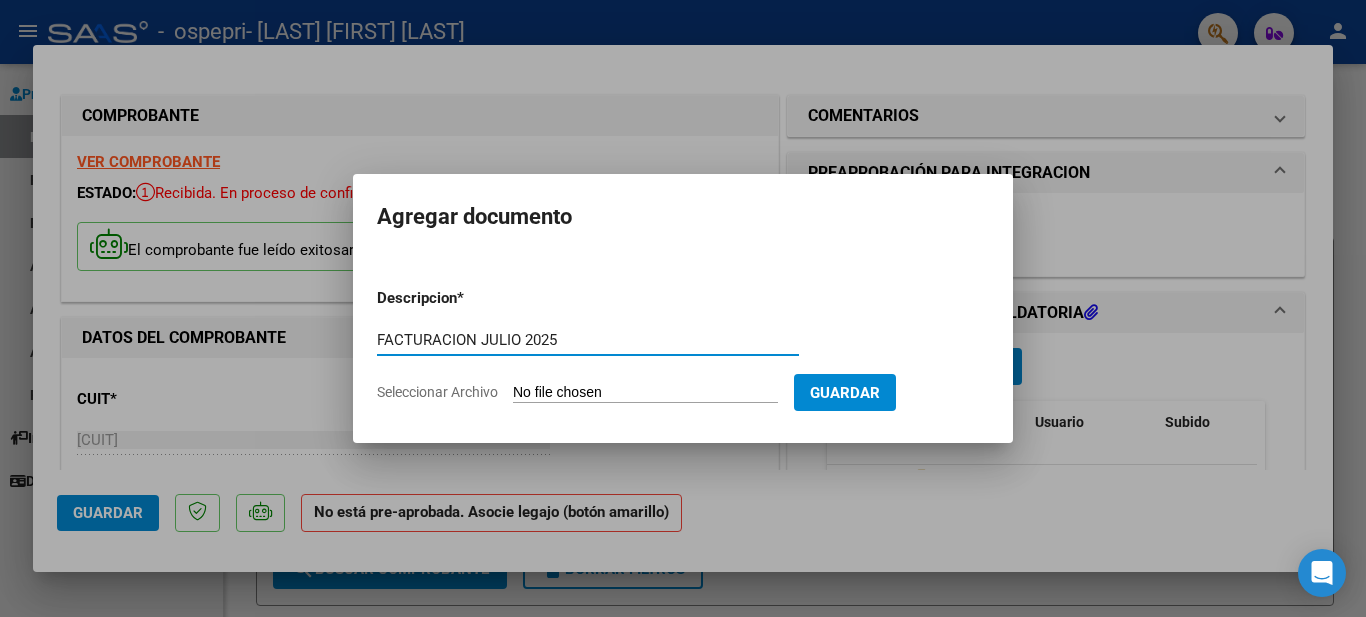 click on "FACTURACION JULIO 2025" at bounding box center (588, 340) 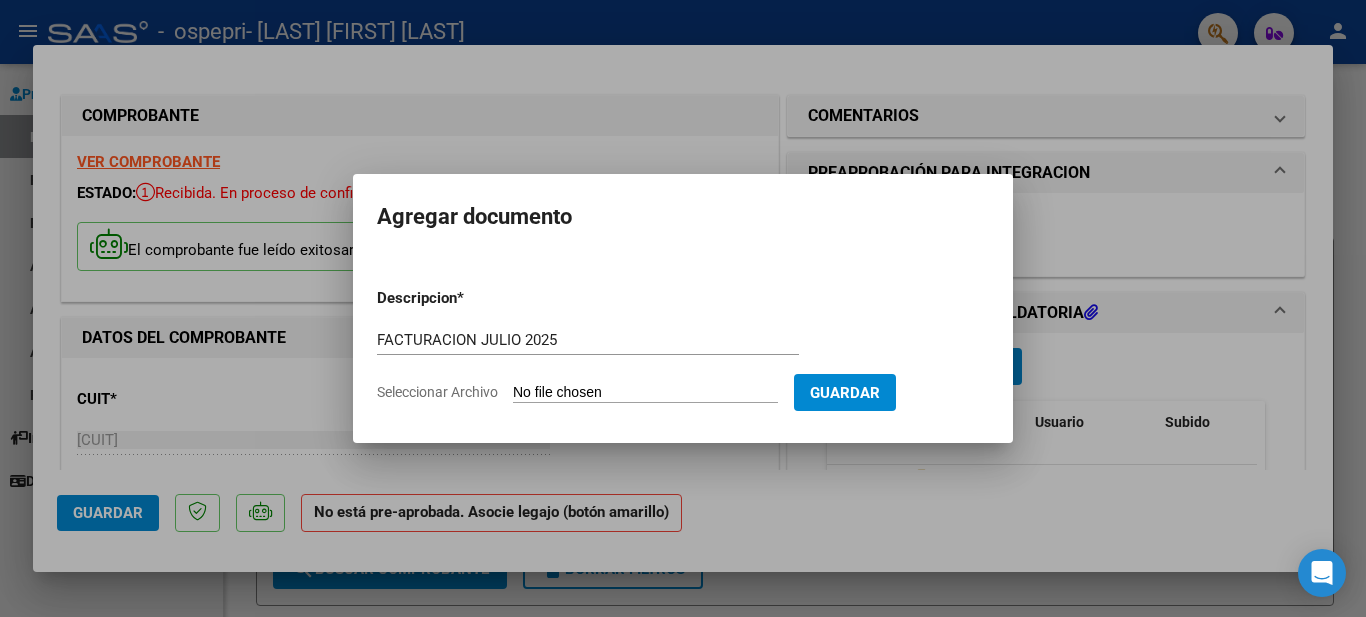 click on "Seleccionar Archivo" at bounding box center [645, 393] 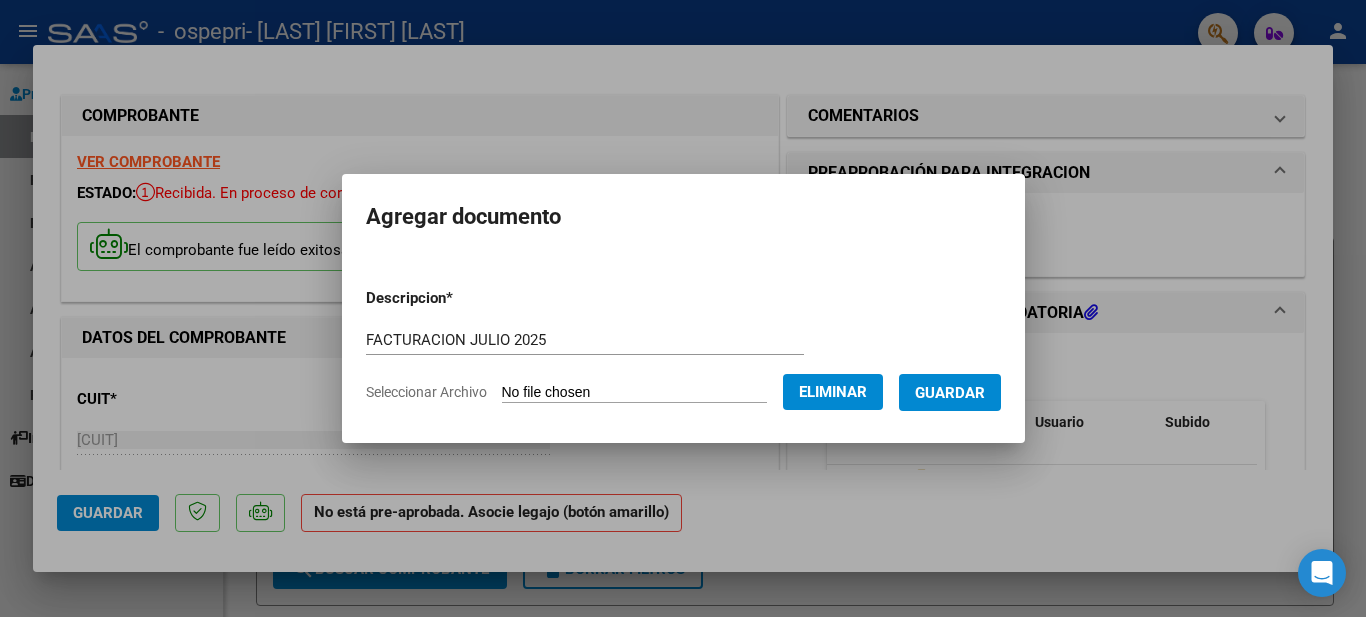 click on "Guardar" at bounding box center [950, 393] 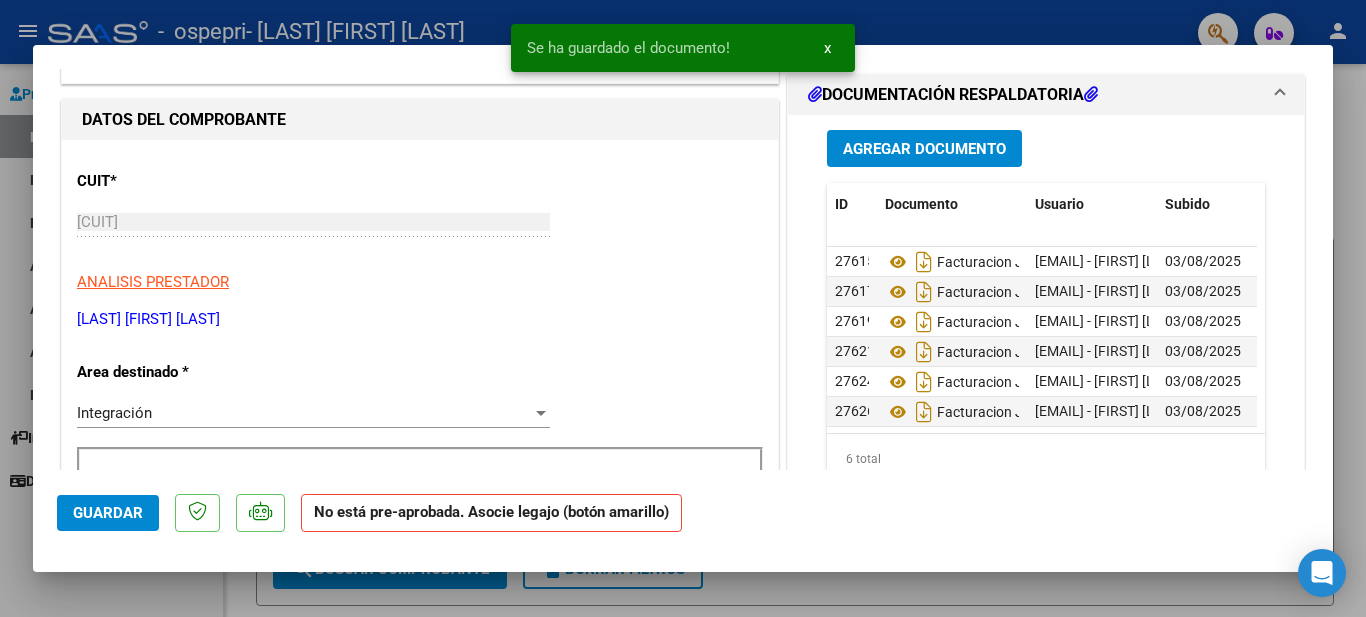 scroll, scrollTop: 232, scrollLeft: 0, axis: vertical 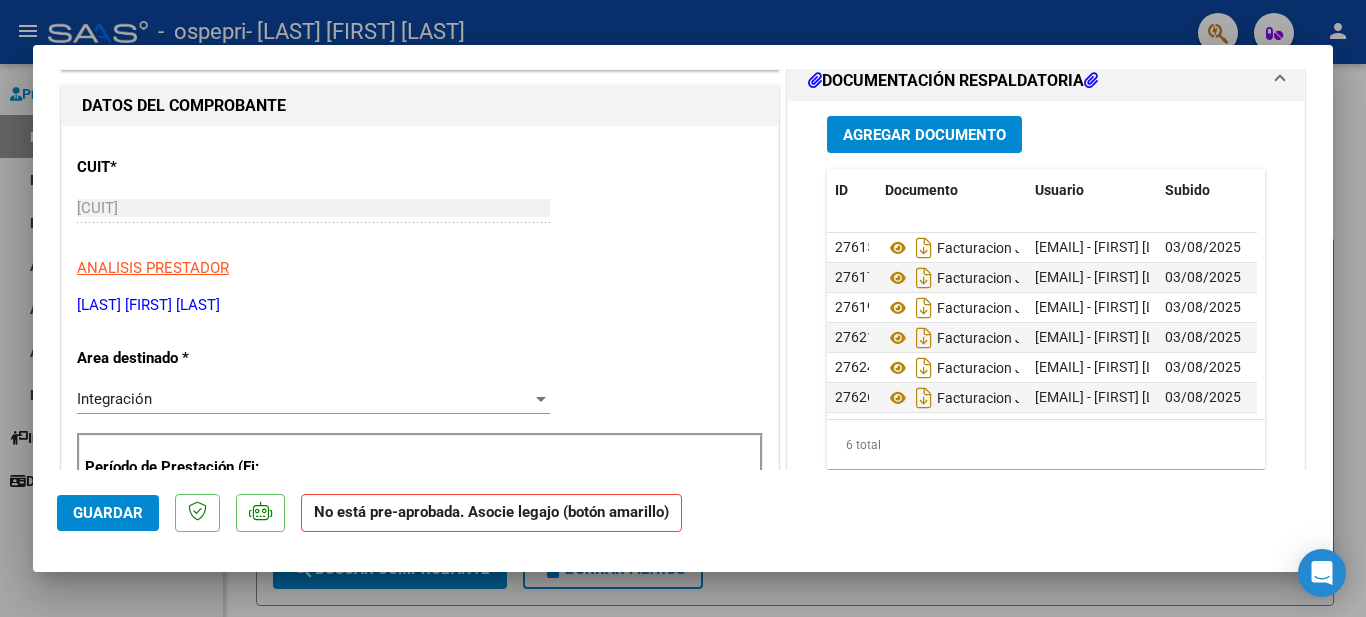 click on "Guardar" 